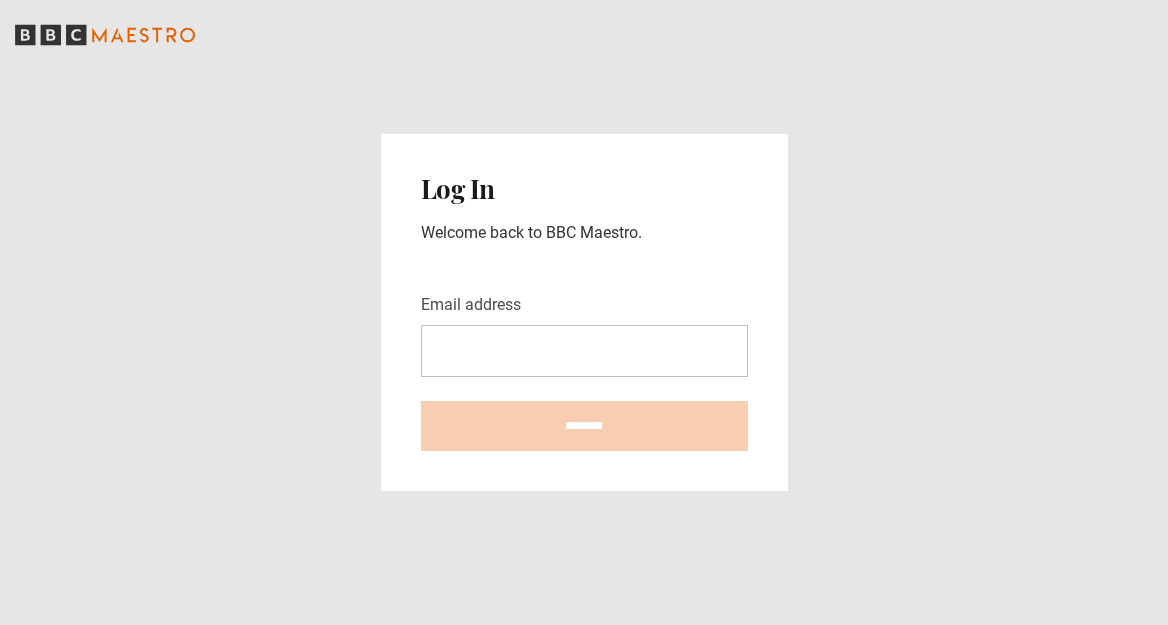 scroll, scrollTop: 0, scrollLeft: 0, axis: both 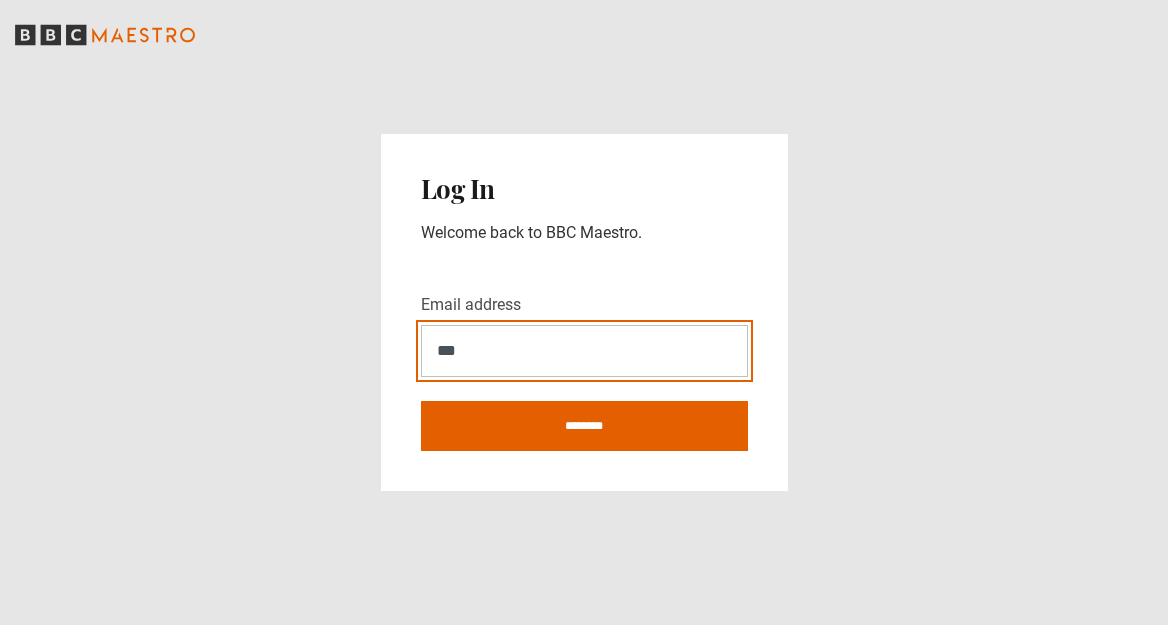 type on "**********" 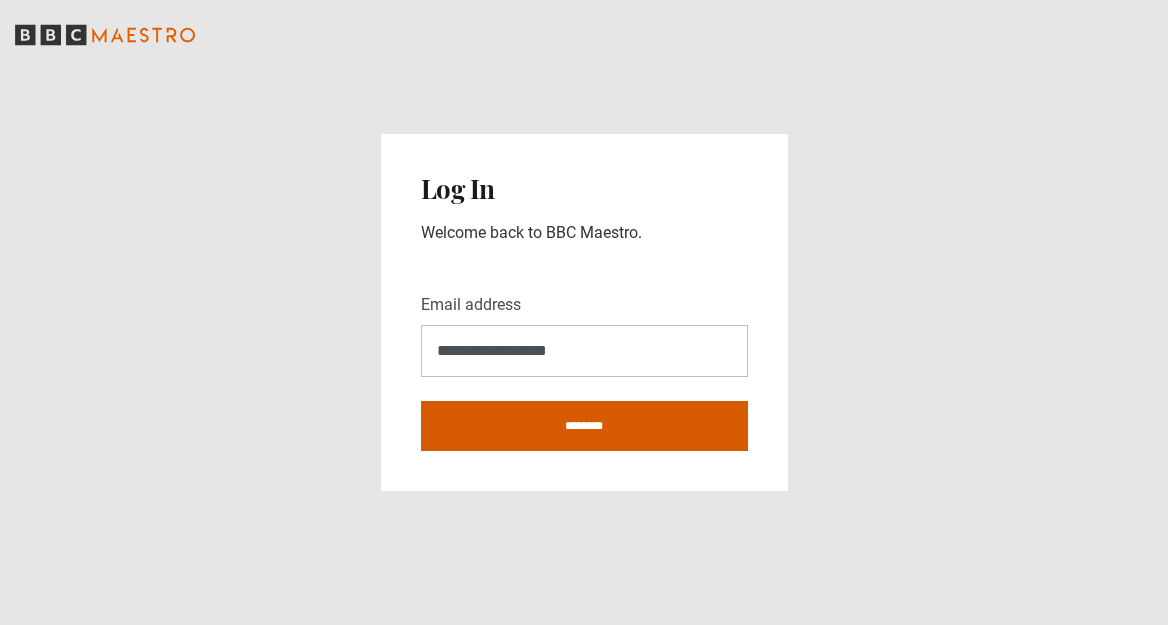 click on "********" at bounding box center [584, 426] 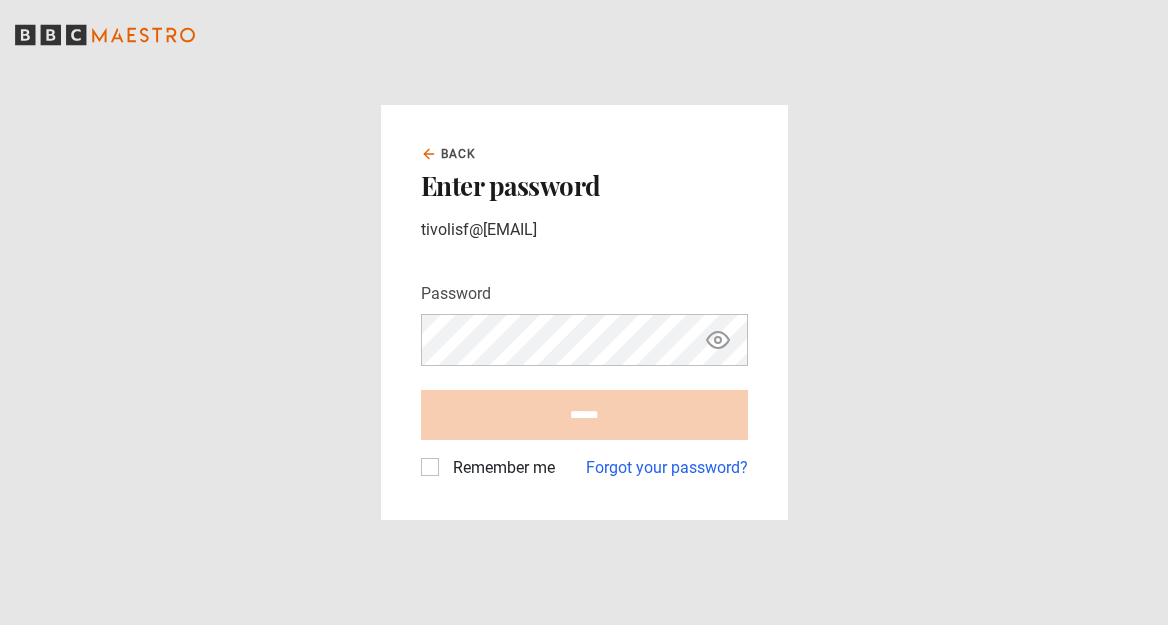 scroll, scrollTop: 0, scrollLeft: 0, axis: both 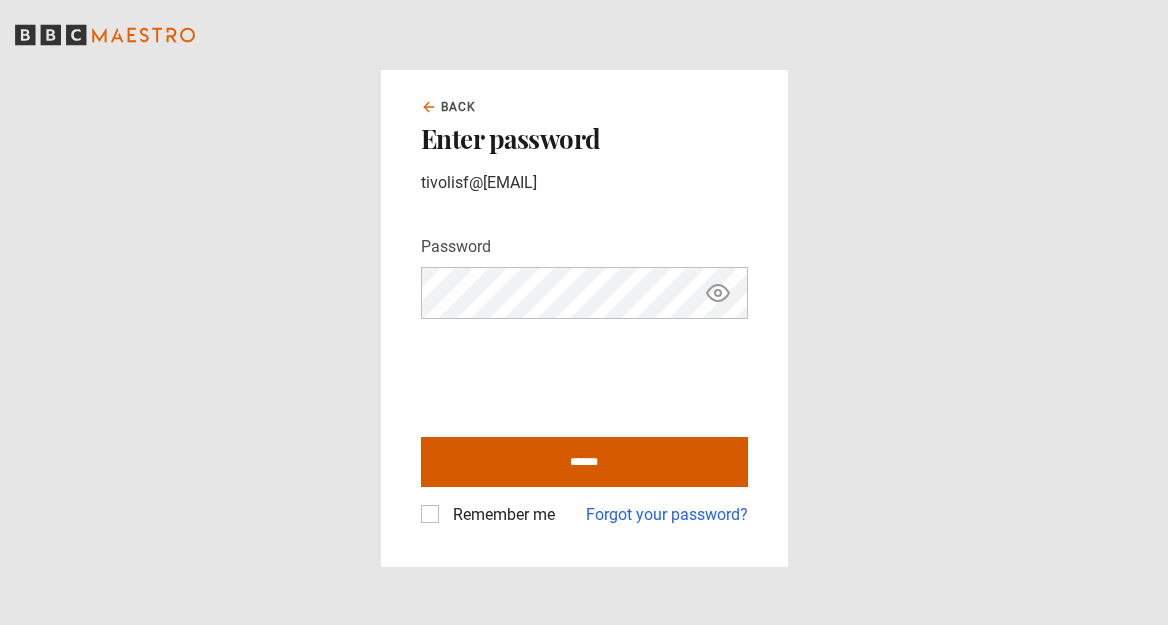 click on "******" at bounding box center (584, 462) 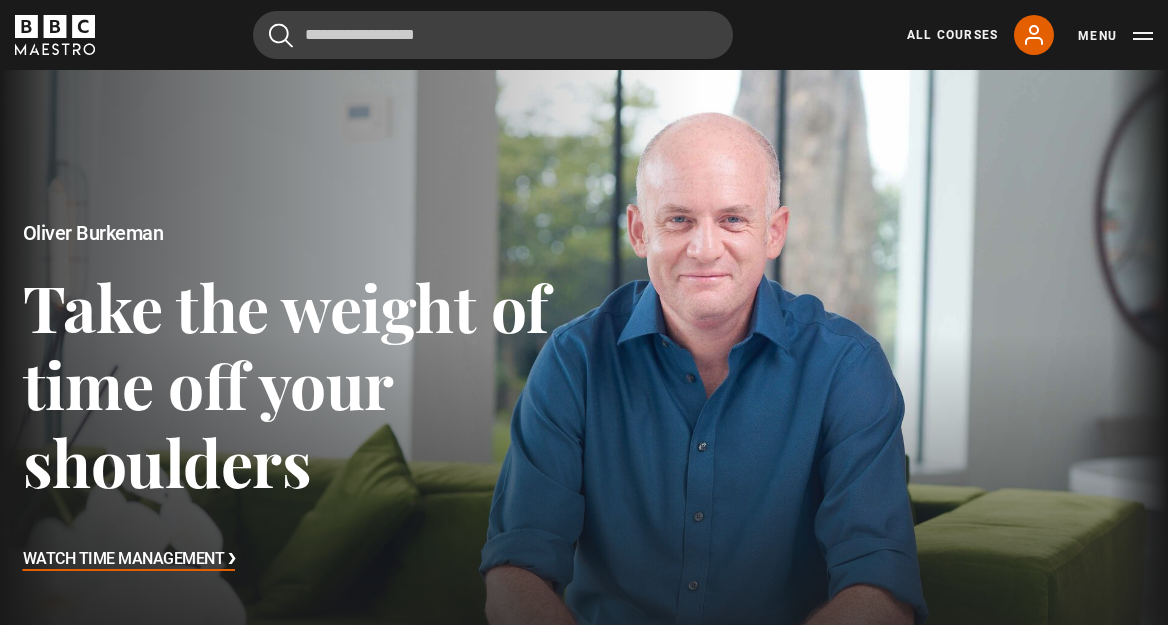 scroll, scrollTop: 651, scrollLeft: 0, axis: vertical 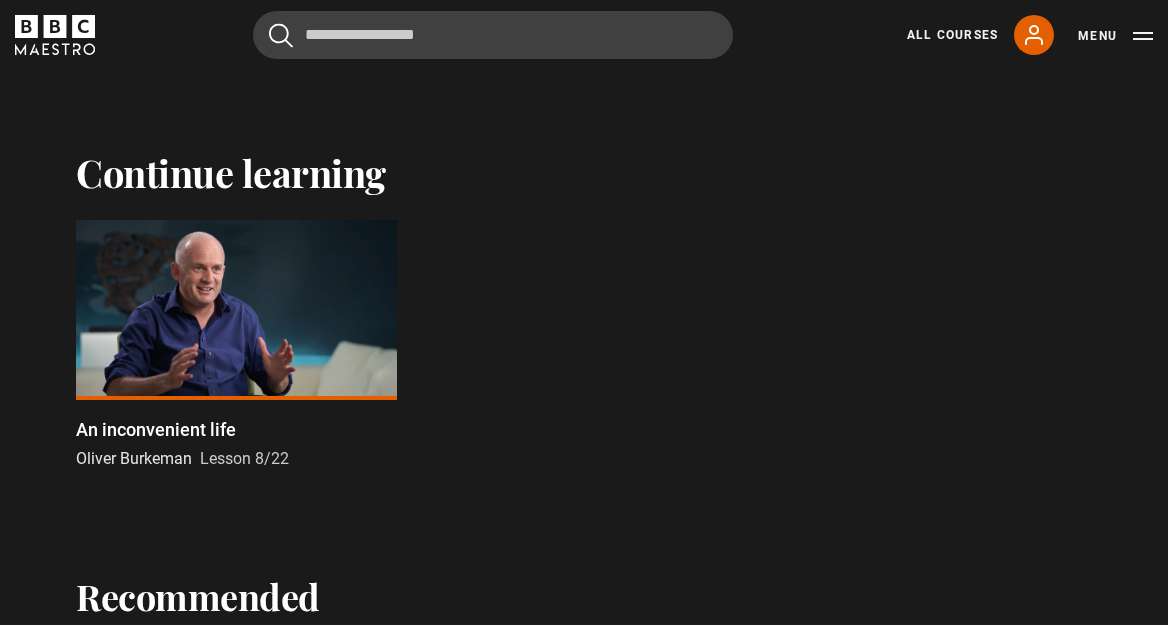 click at bounding box center [236, 310] 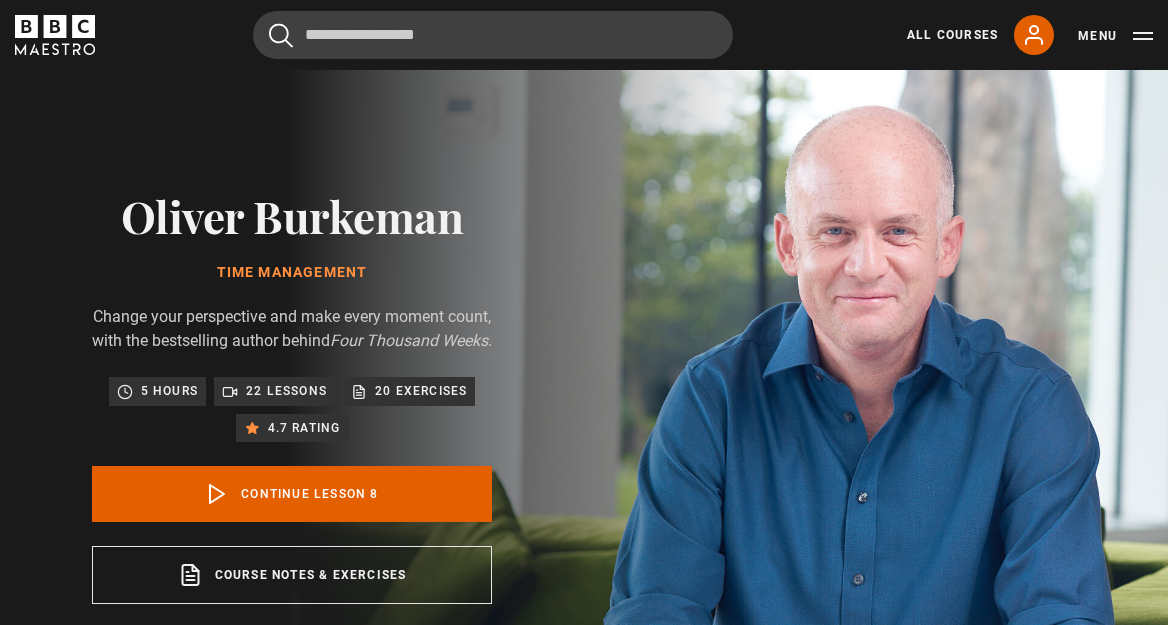 scroll, scrollTop: 764, scrollLeft: 0, axis: vertical 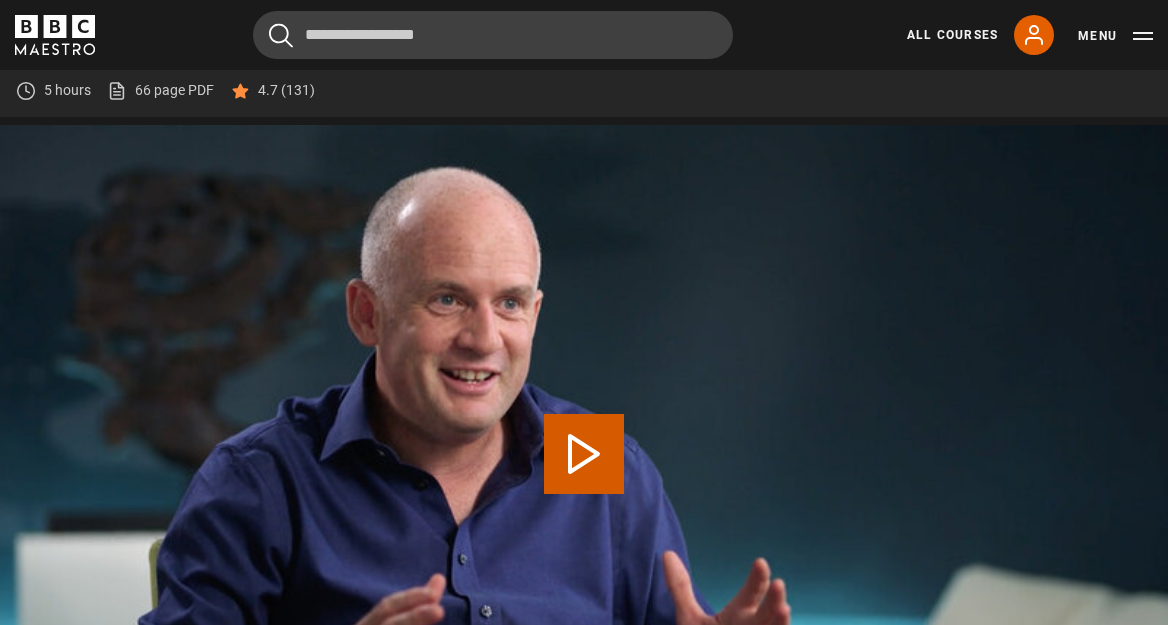click on "Play Lesson An inconvenient life" at bounding box center [584, 454] 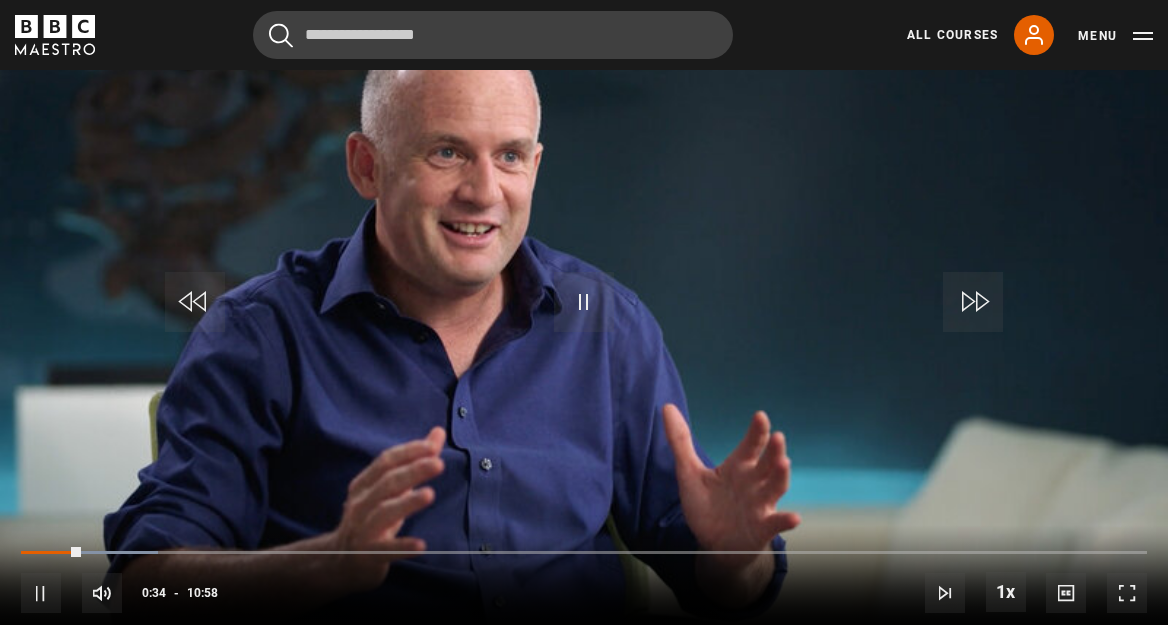 click at bounding box center (584, 302) 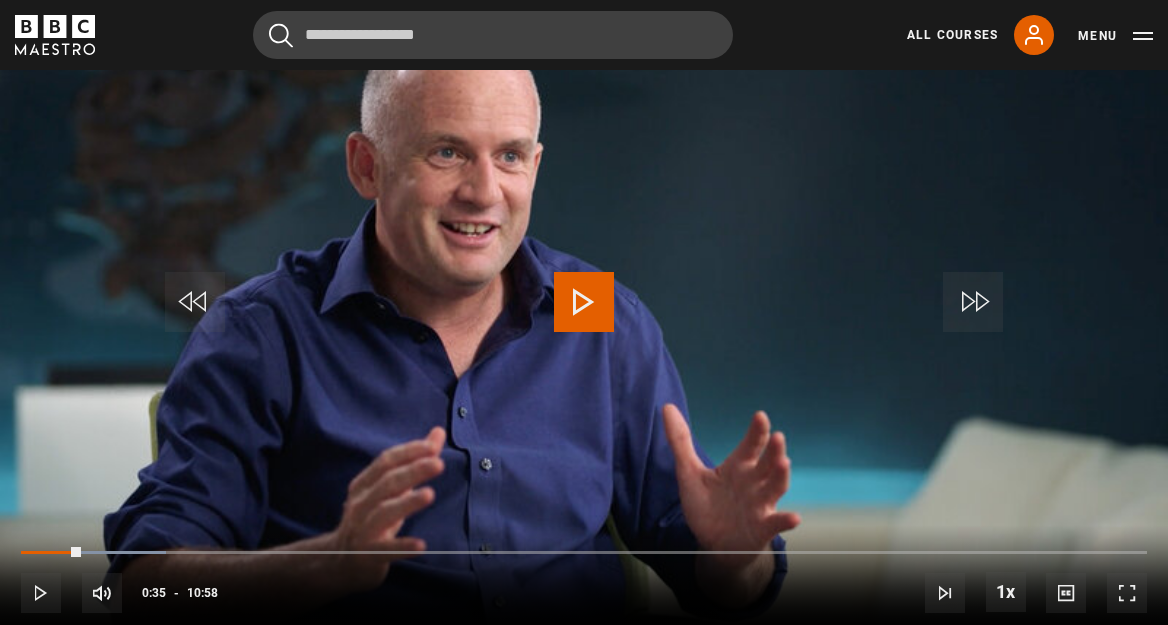 click at bounding box center (584, 302) 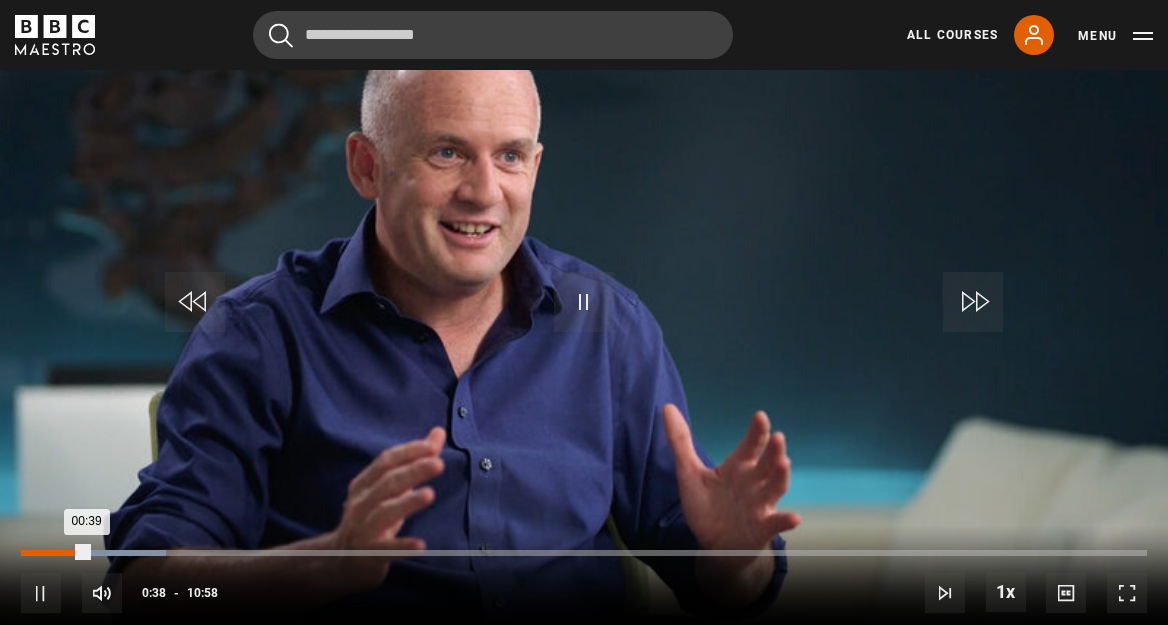 click on "00:19" at bounding box center (55, 553) 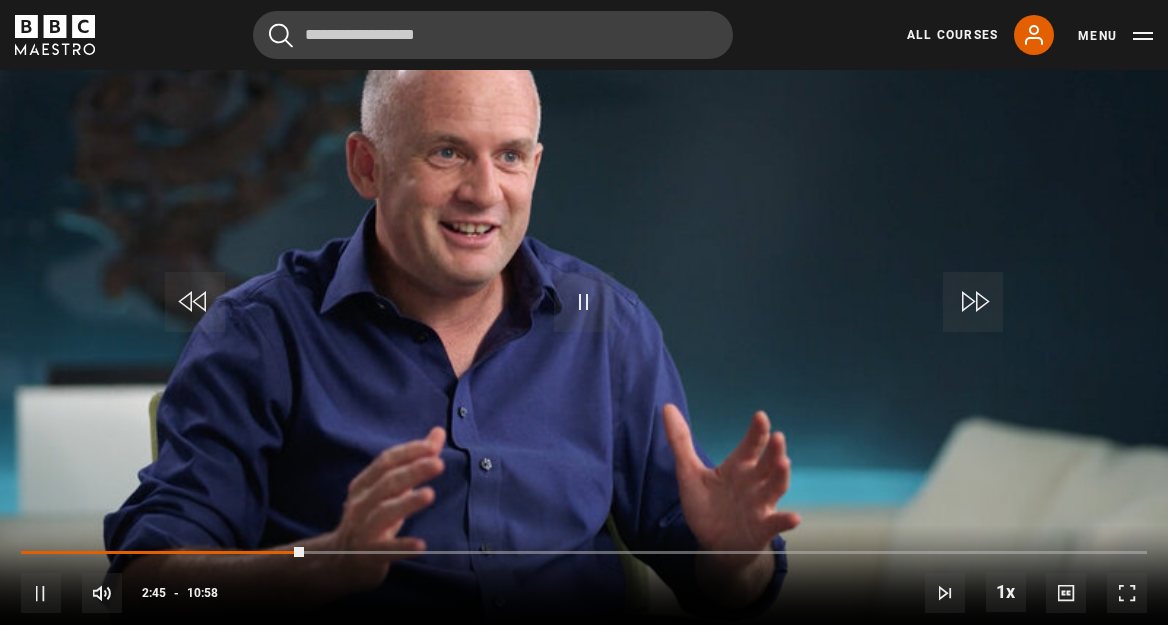 click on "10s Skip Back 10 seconds Pause 10s Skip Forward 10 seconds Loaded :  13.65% 02:31 02:45 Pause Mute Current Time  2:45 - Duration  10:58
Oliver Burkeman
Lesson 8
An inconvenient life
1x Playback Rate 2x 1.5x 1x , selected 0.5x Captions captions off , selected English  Captions" at bounding box center [584, 580] 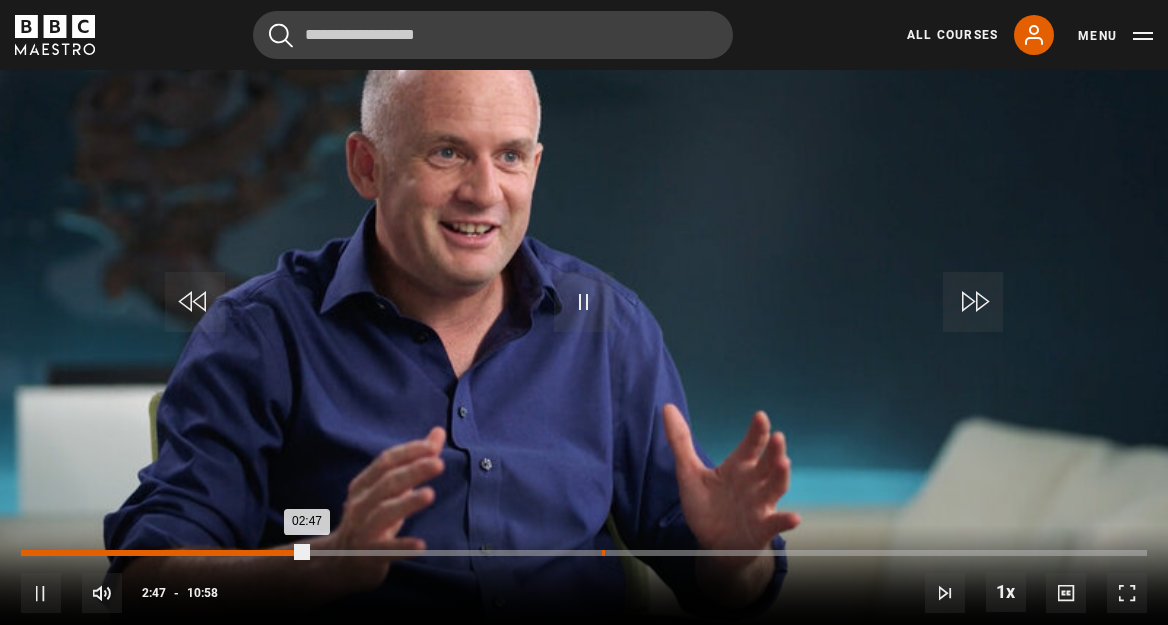 click on "05:39" at bounding box center (603, 553) 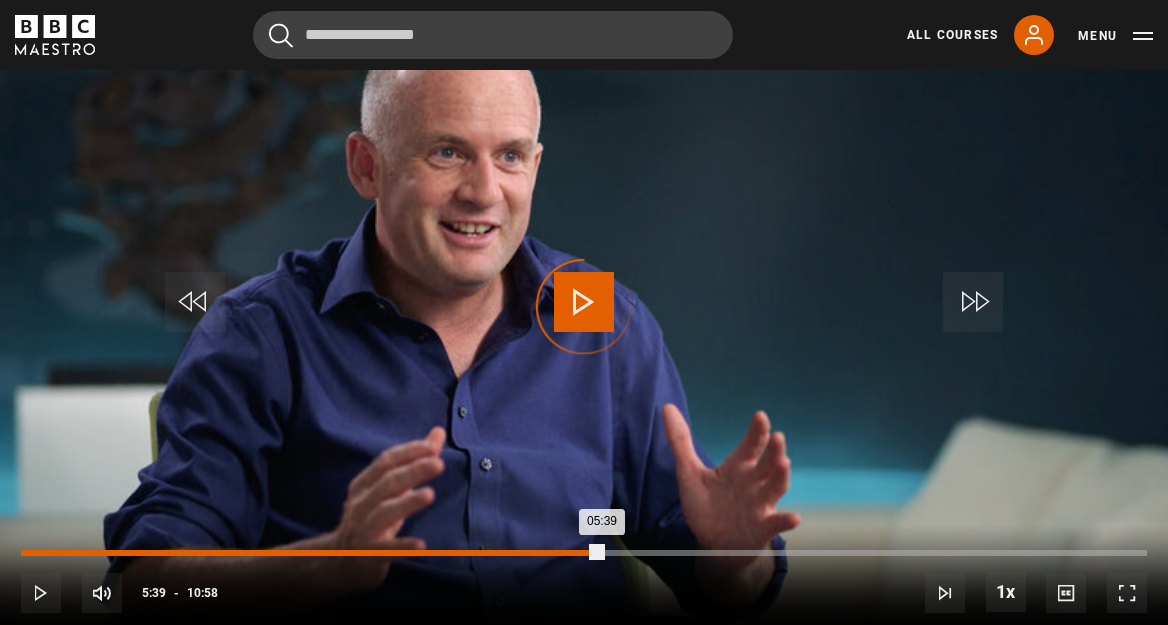 click on "02:29" at bounding box center (278, 553) 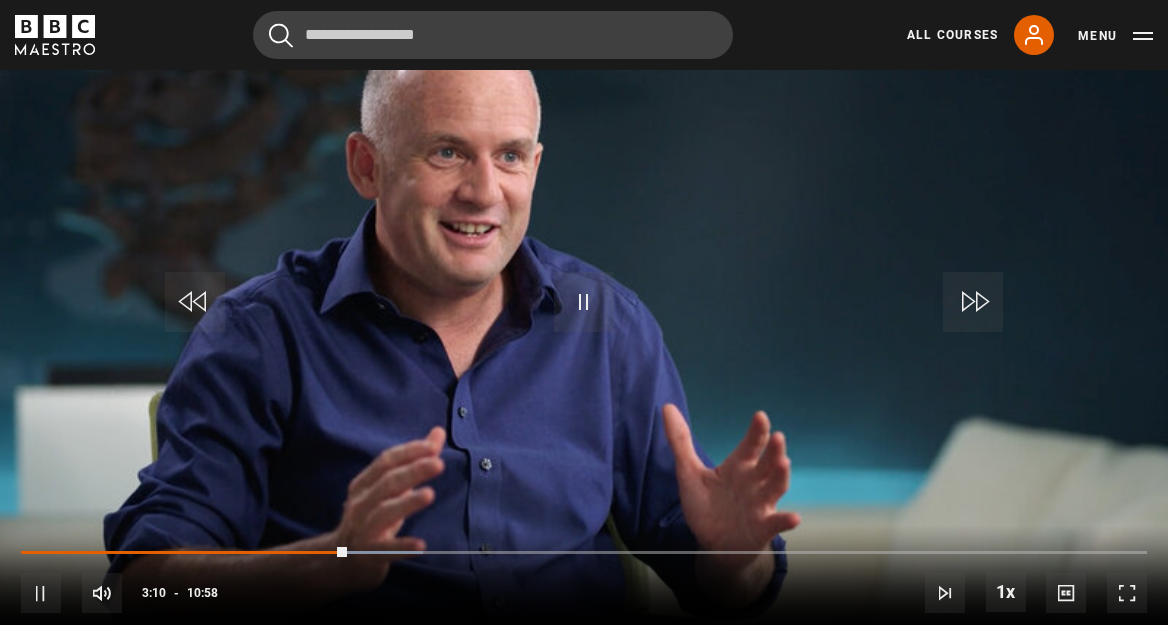 click on "10s Skip Back 10 seconds Pause 10s Skip Forward 10 seconds Loaded :  35.67% 09:11 03:10 Pause Mute Current Time  3:10 - Duration  10:58
Oliver Burkeman
Lesson 8
An inconvenient life
1x Playback Rate 2x 1.5x 1x , selected 0.5x Captions captions off , selected English  Captions" at bounding box center (584, 580) 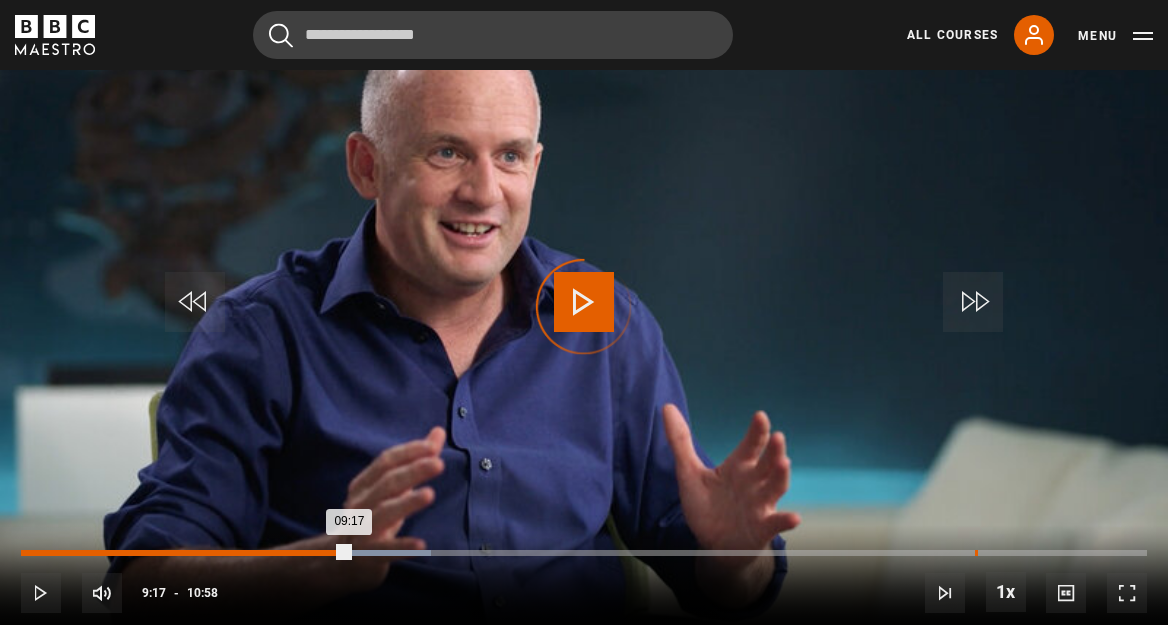click on "09:17" at bounding box center [976, 553] 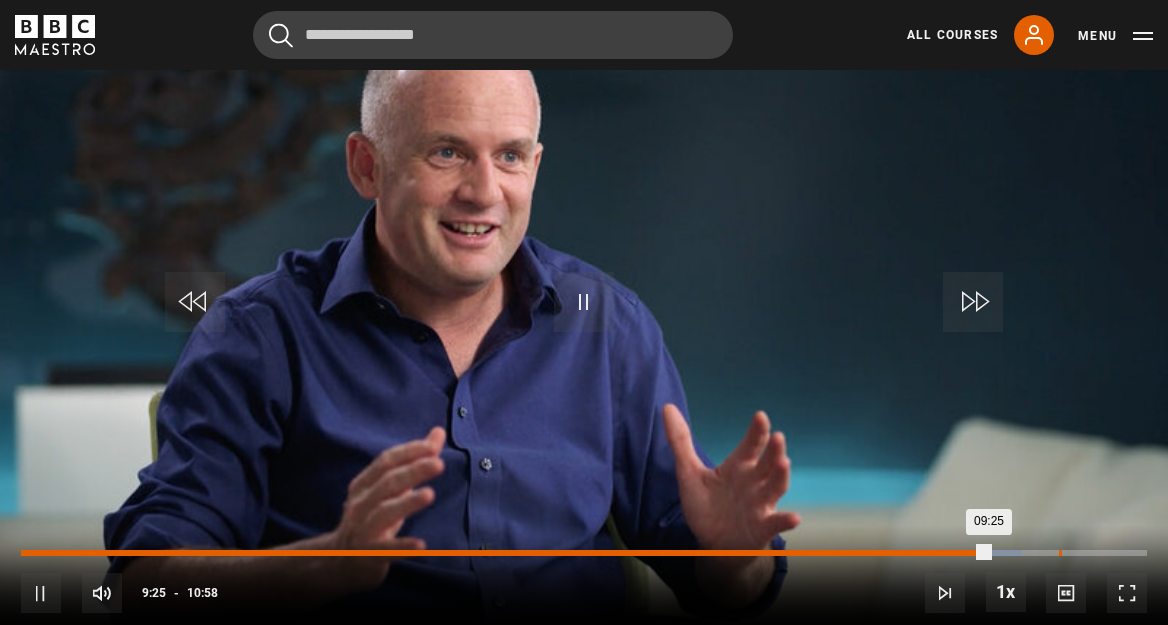 click on "10:06" at bounding box center (1060, 553) 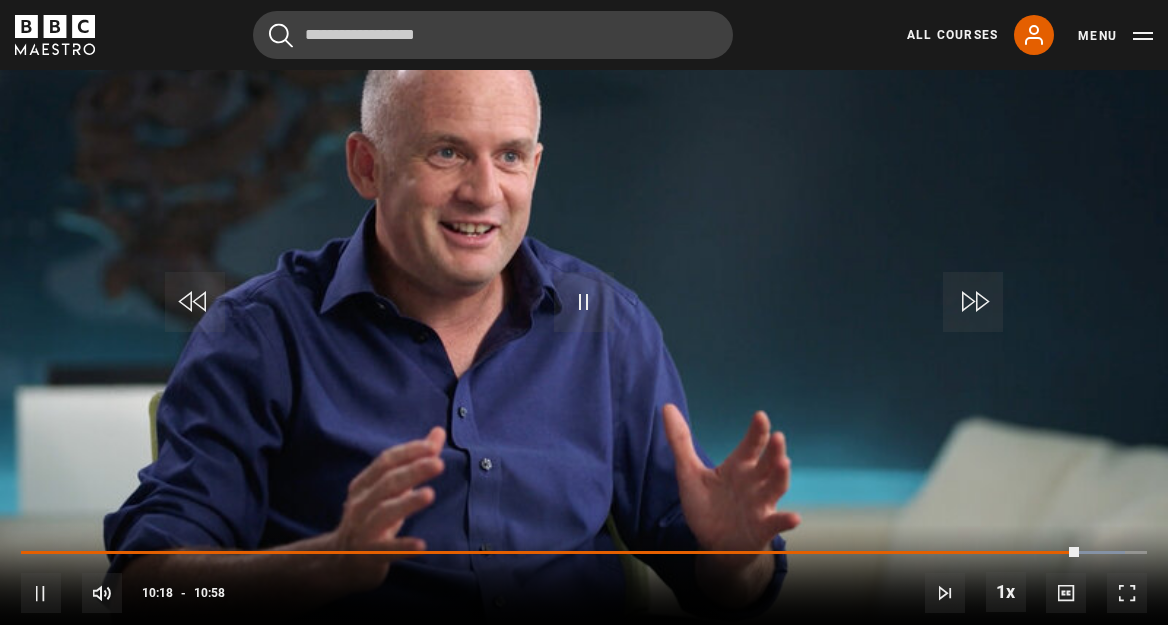 click at bounding box center (945, 593) 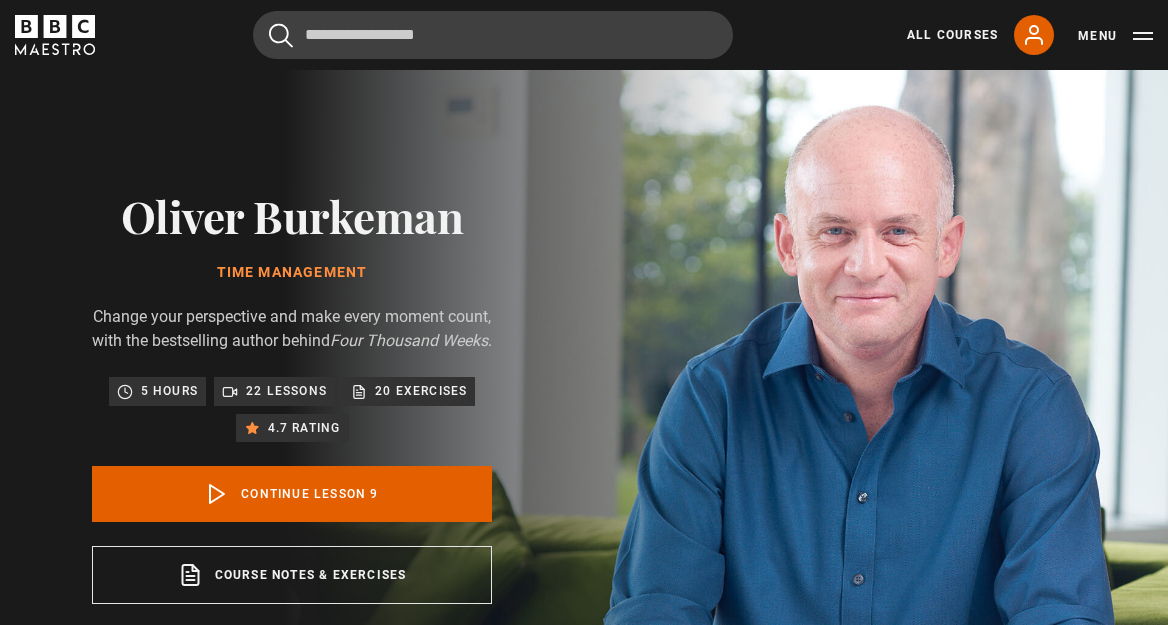 scroll, scrollTop: 746, scrollLeft: 0, axis: vertical 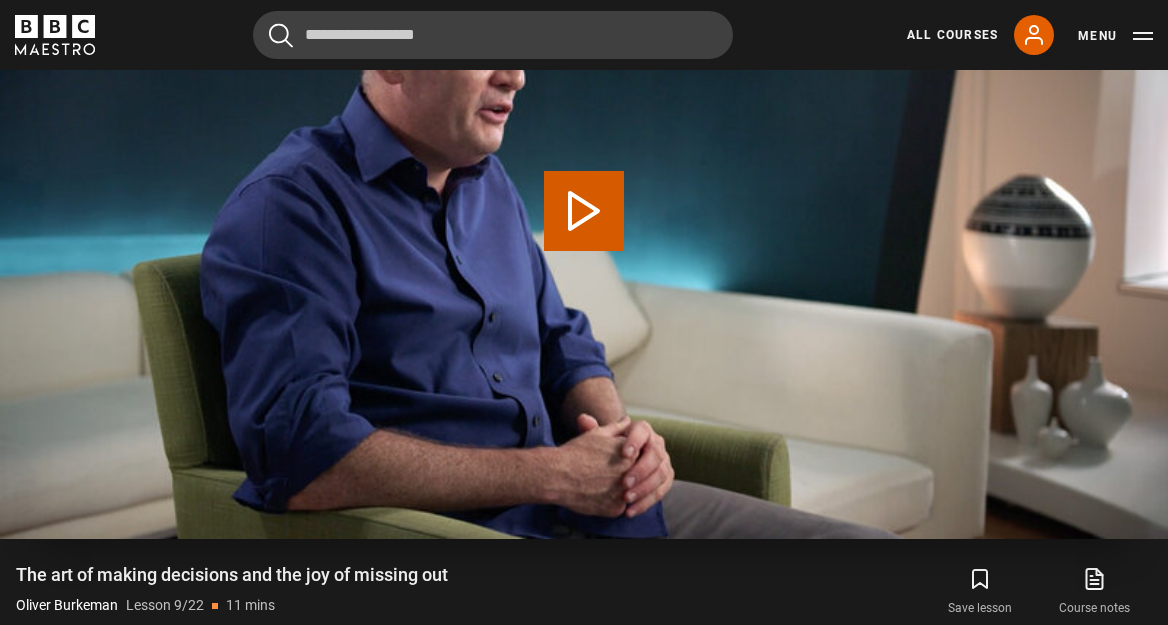 click on "Play Lesson The art of making decisions and the joy of missing out" at bounding box center (584, 211) 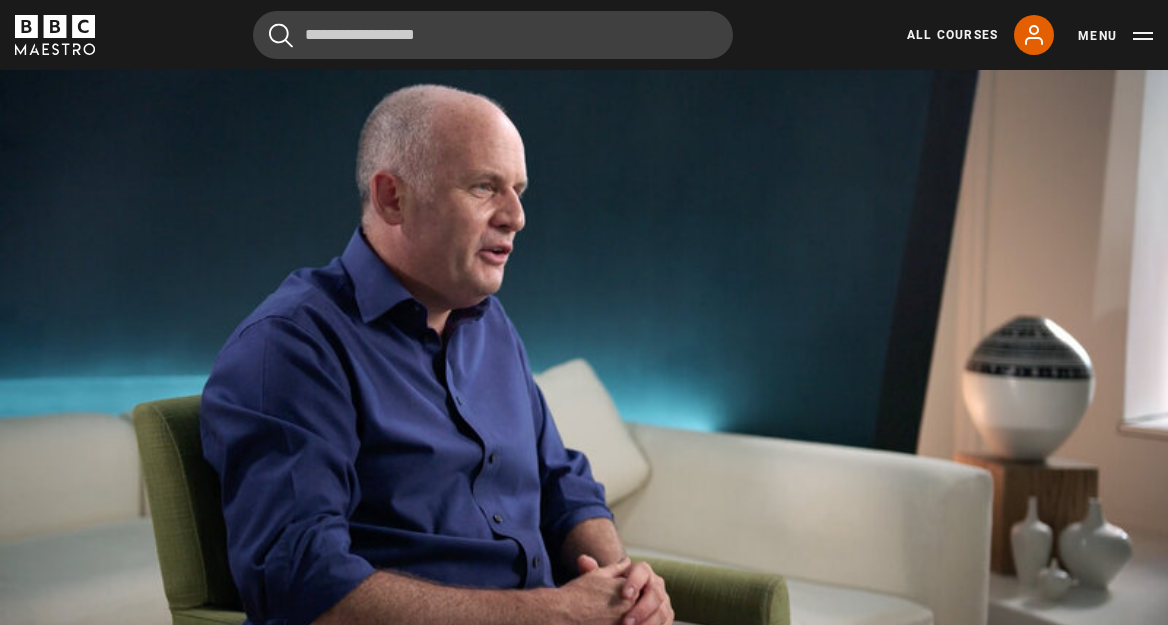 scroll, scrollTop: 863, scrollLeft: 0, axis: vertical 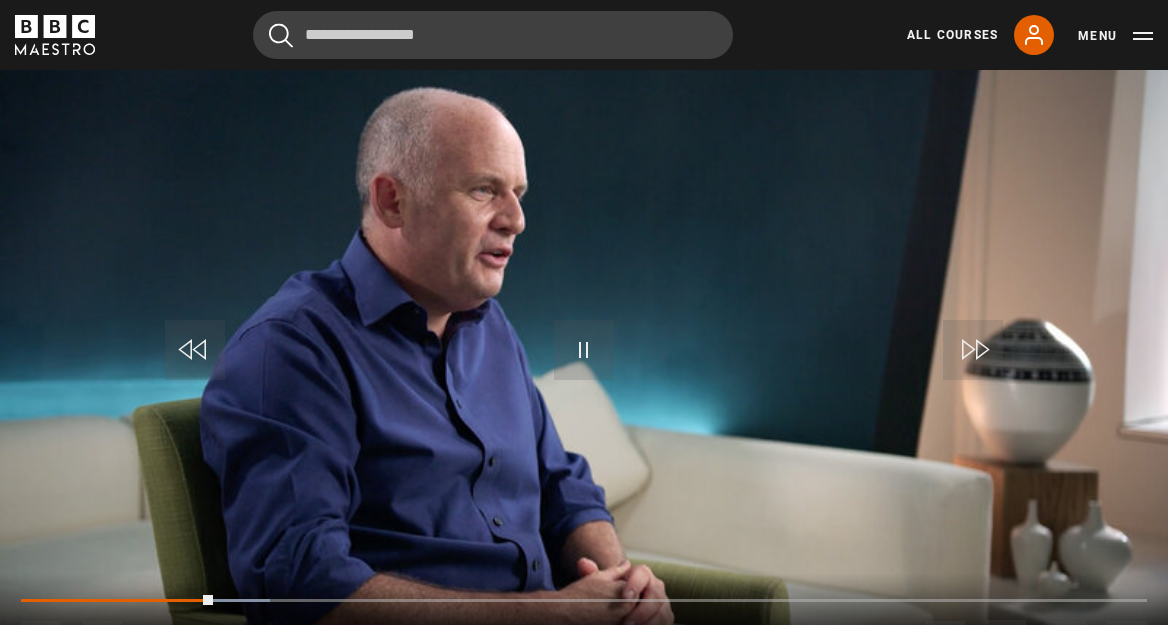 click at bounding box center [584, 350] 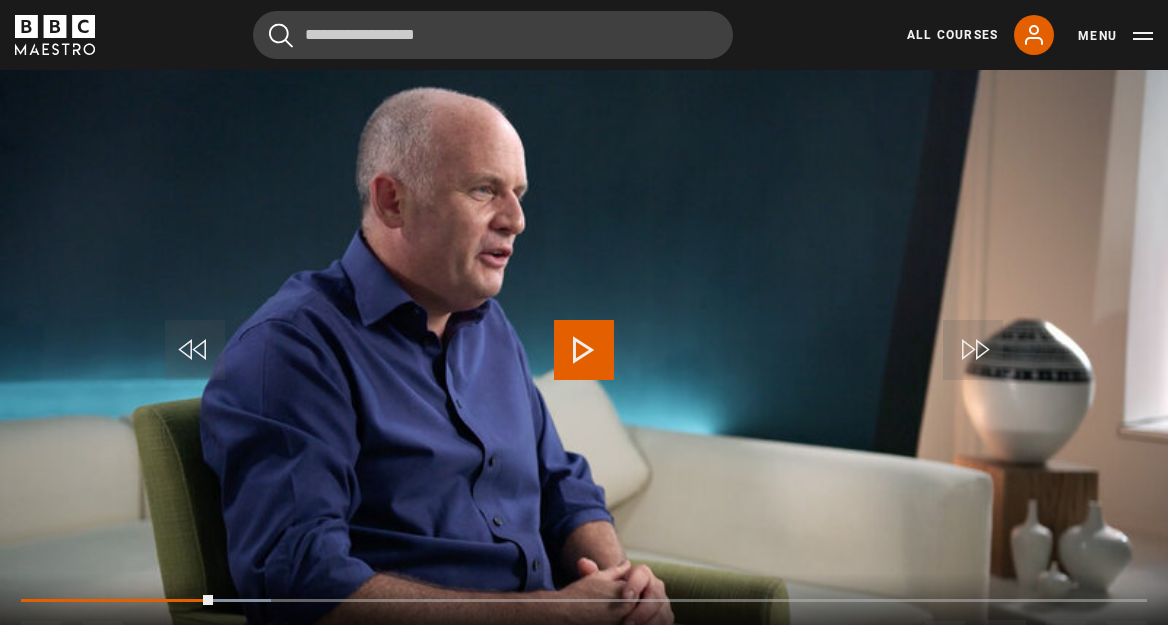 click at bounding box center (584, 350) 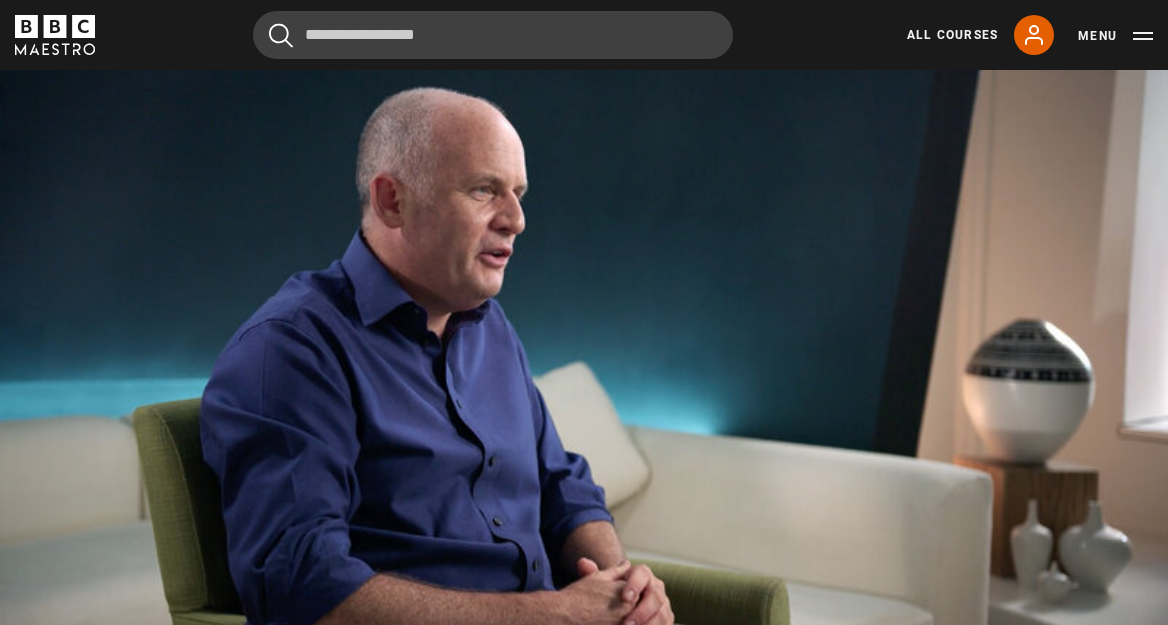 click at bounding box center [584, 354] 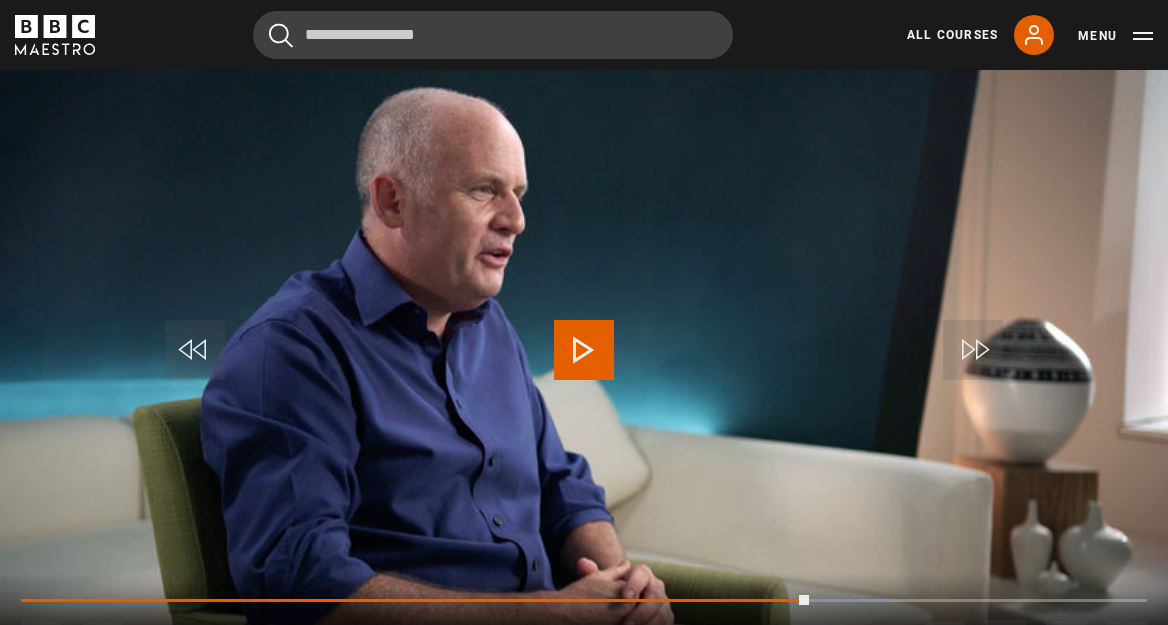 click at bounding box center [584, 350] 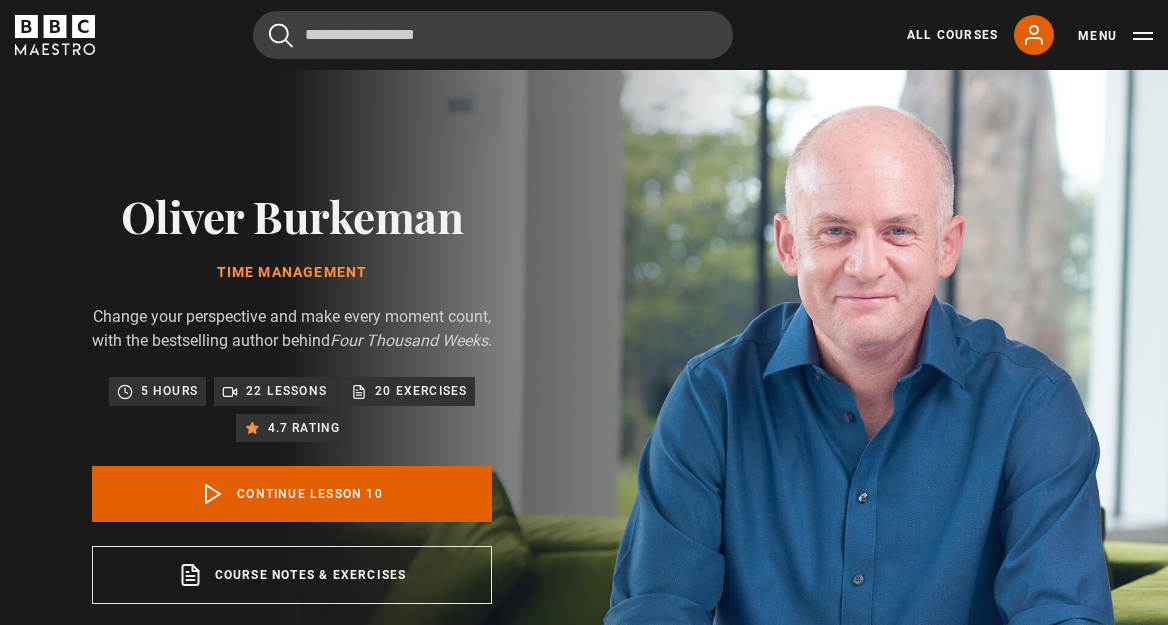 scroll, scrollTop: 872, scrollLeft: 0, axis: vertical 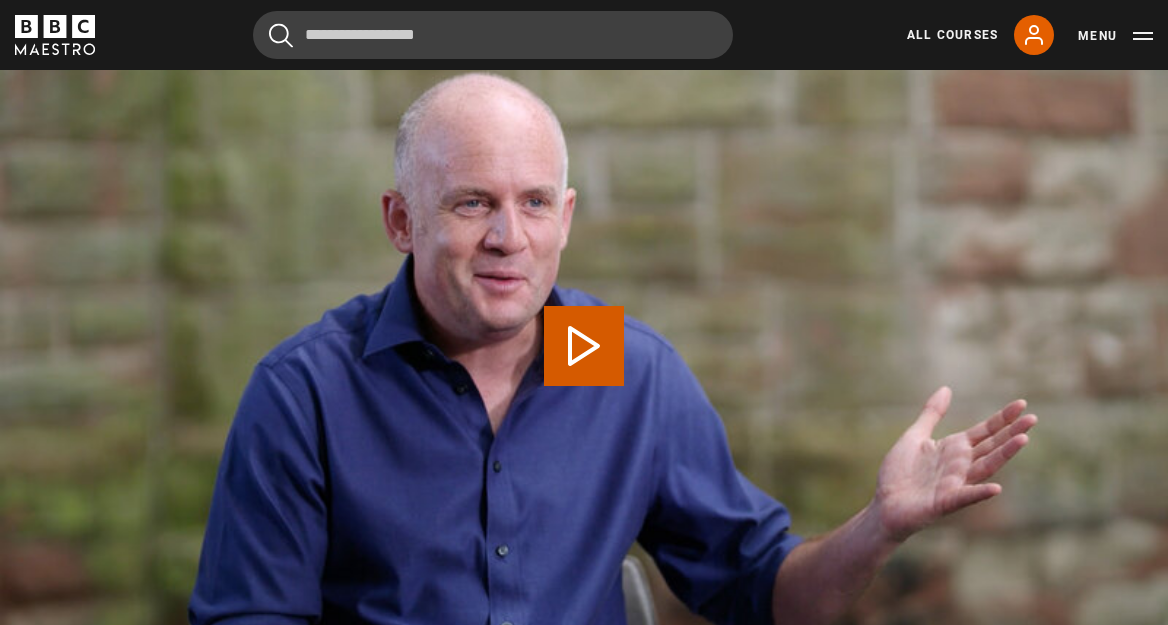 click on "Play Lesson Rivers vs buckets: The menu principle" at bounding box center (584, 346) 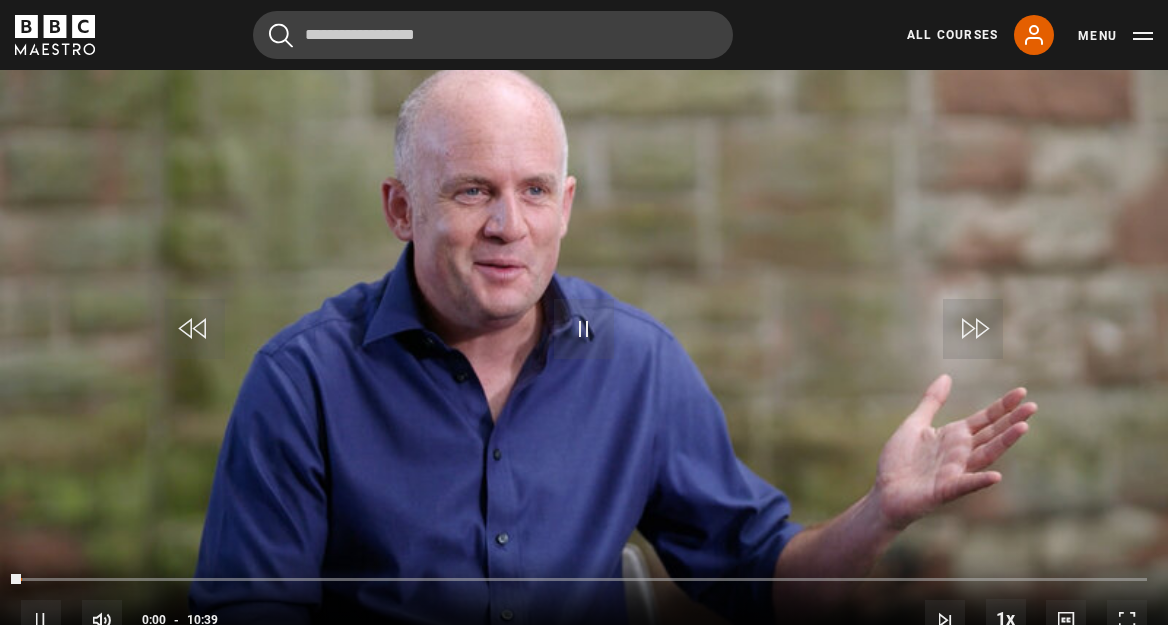scroll, scrollTop: 884, scrollLeft: 0, axis: vertical 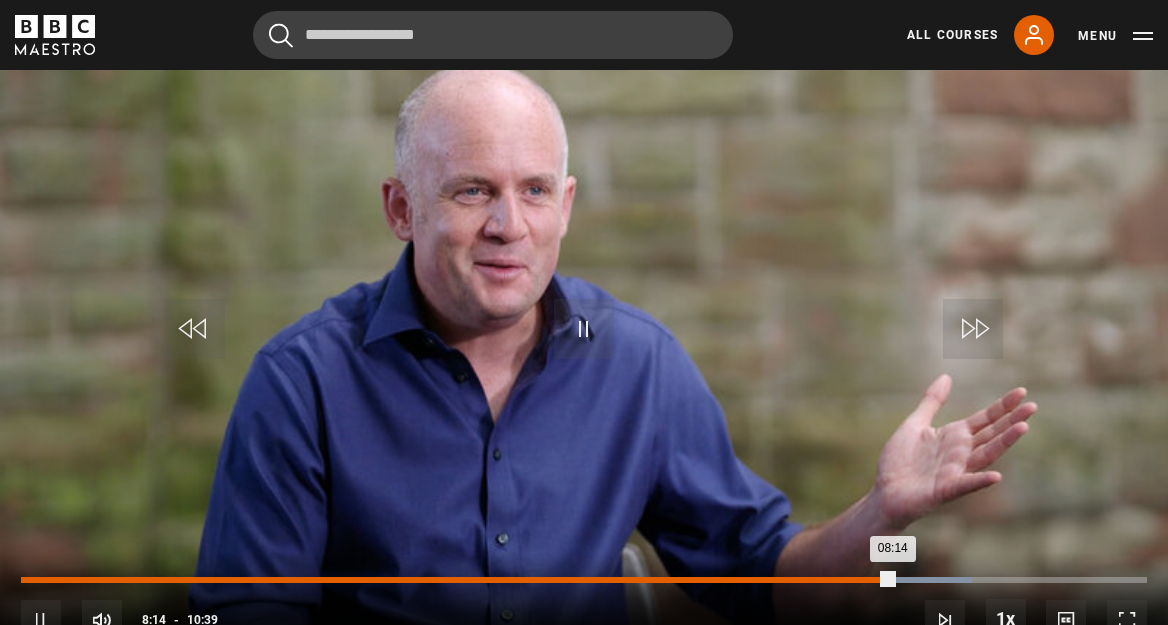 click on "07:58" at bounding box center (866, 580) 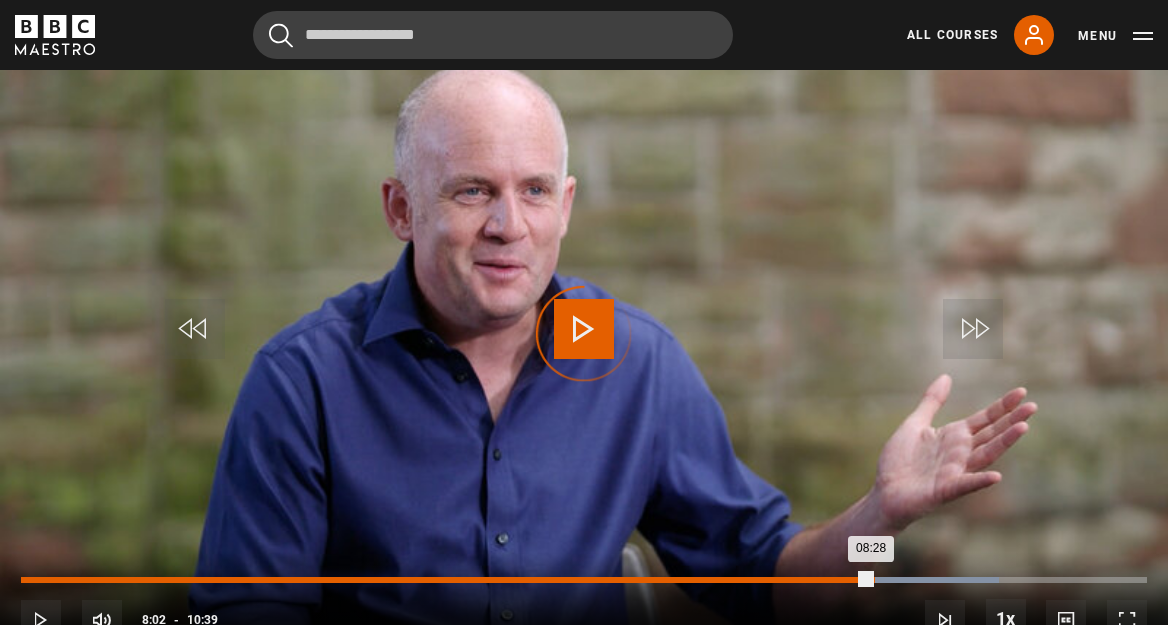 click on "Loaded :  86.84% 08:02 08:28" at bounding box center (584, 580) 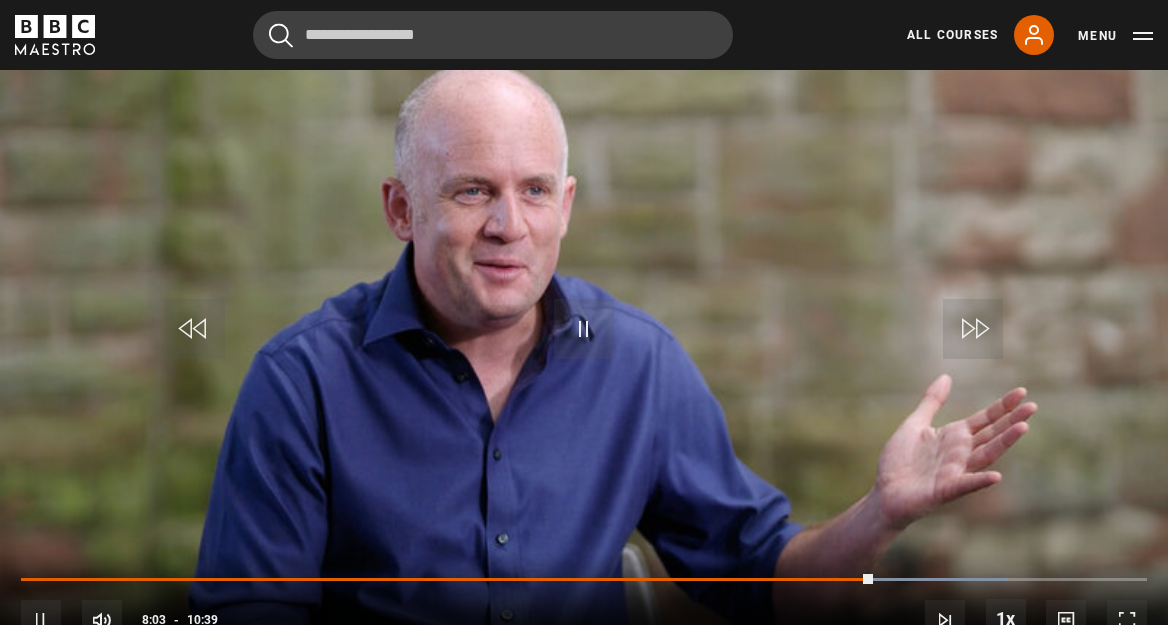 click on "10s Skip Back 10 seconds Pause 10s Skip Forward 10 seconds Loaded :  87.61% 07:48 08:03 Pause Mute Current Time  8:03 - Duration  10:39
Oliver Burkeman
Lesson 10
Rivers vs buckets: The menu principle
1x Playback Rate 2x 1.5x 1x , selected 0.5x Captions captions off , selected English  Captions" at bounding box center [584, 607] 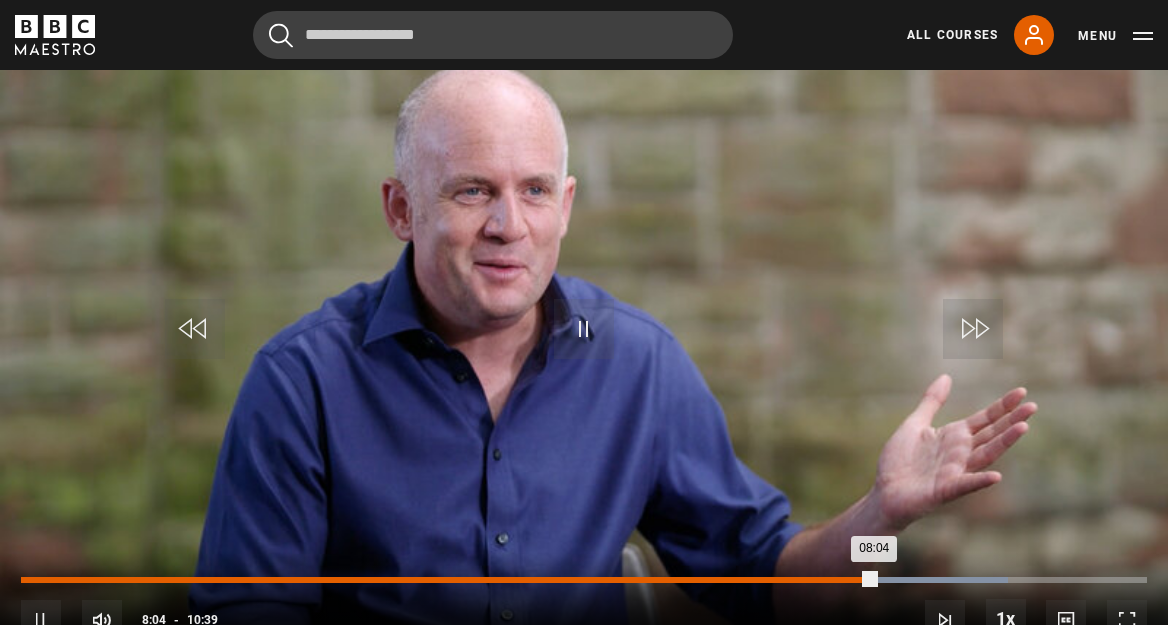 click on "07:47" at bounding box center (845, 580) 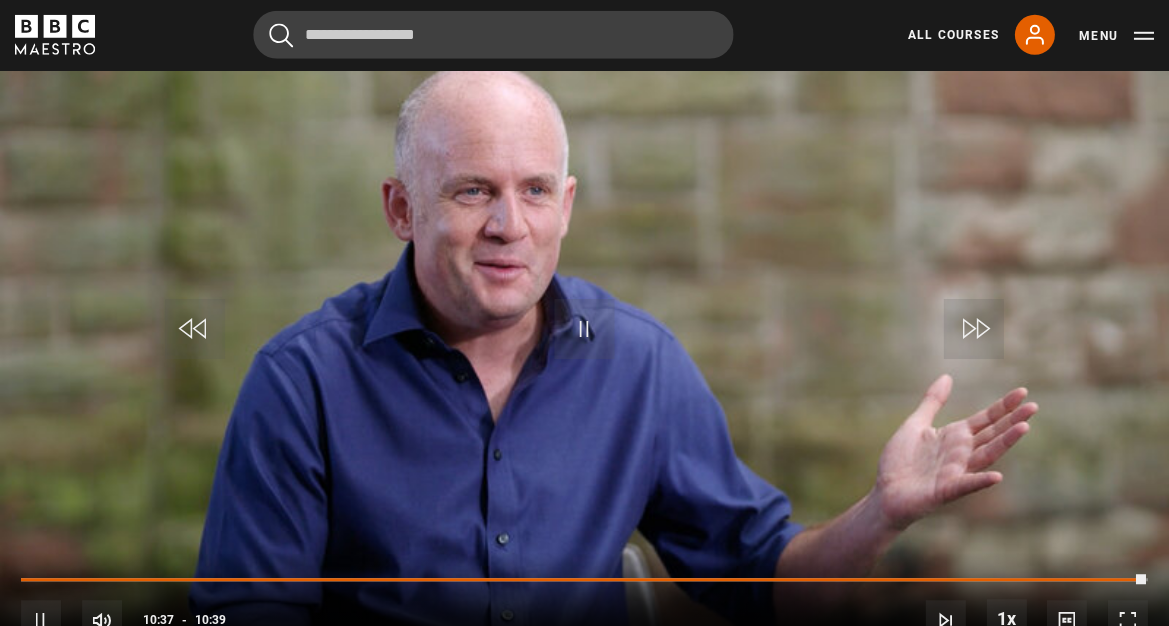 scroll, scrollTop: 883, scrollLeft: 0, axis: vertical 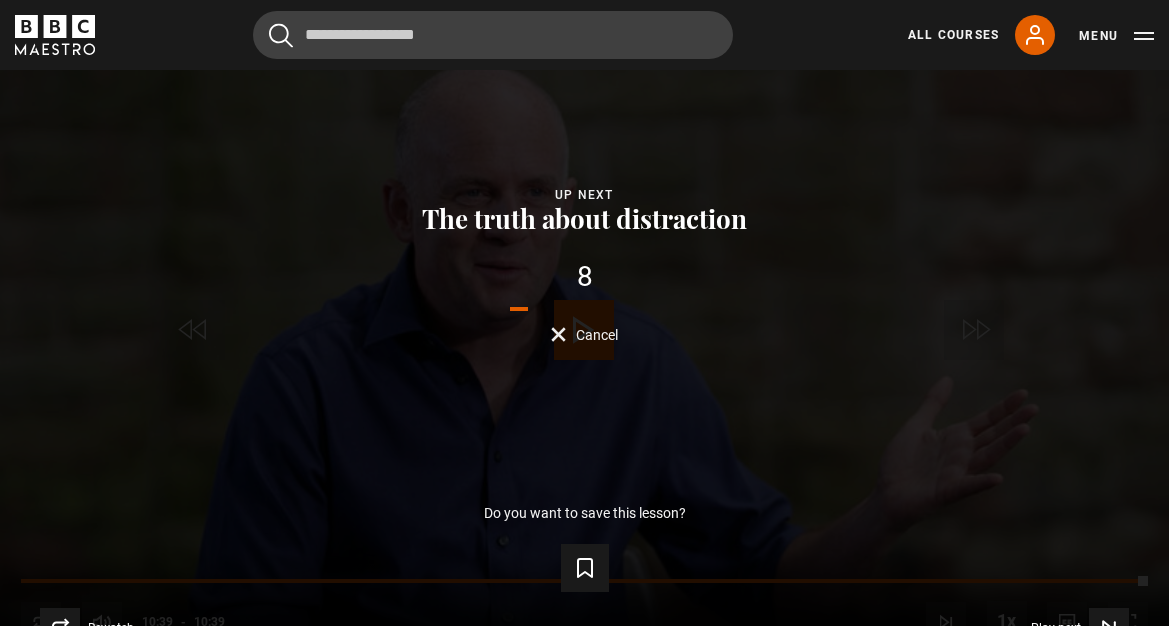 click on "Save lesson" at bounding box center [584, 564] 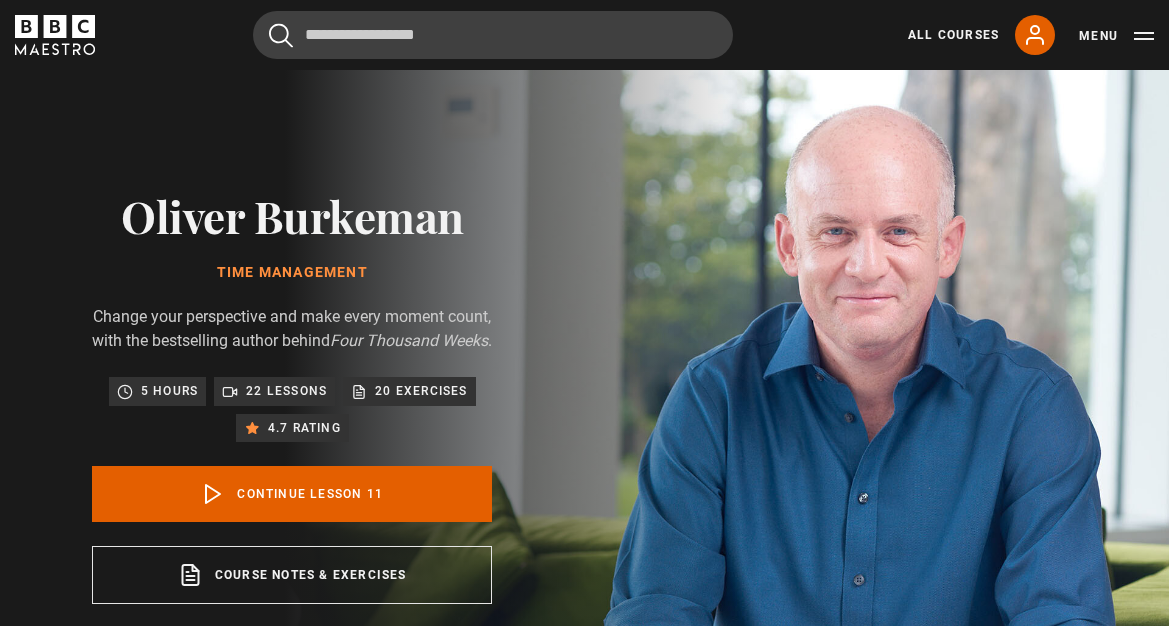 scroll, scrollTop: 745, scrollLeft: 0, axis: vertical 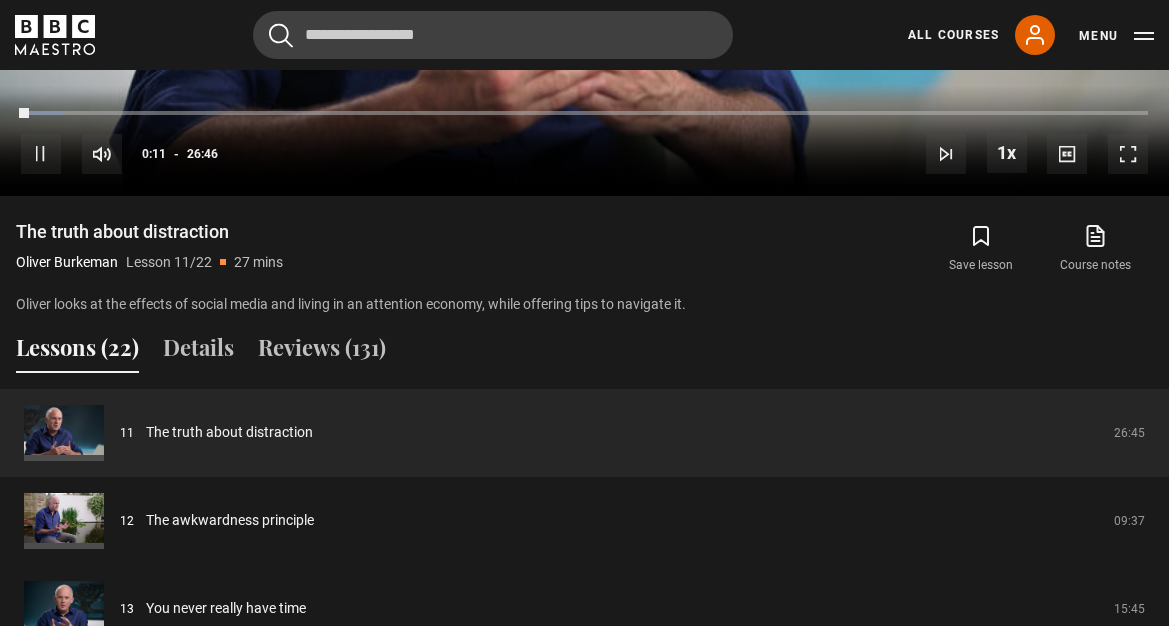 click on "Lessons (22)" at bounding box center [77, 352] 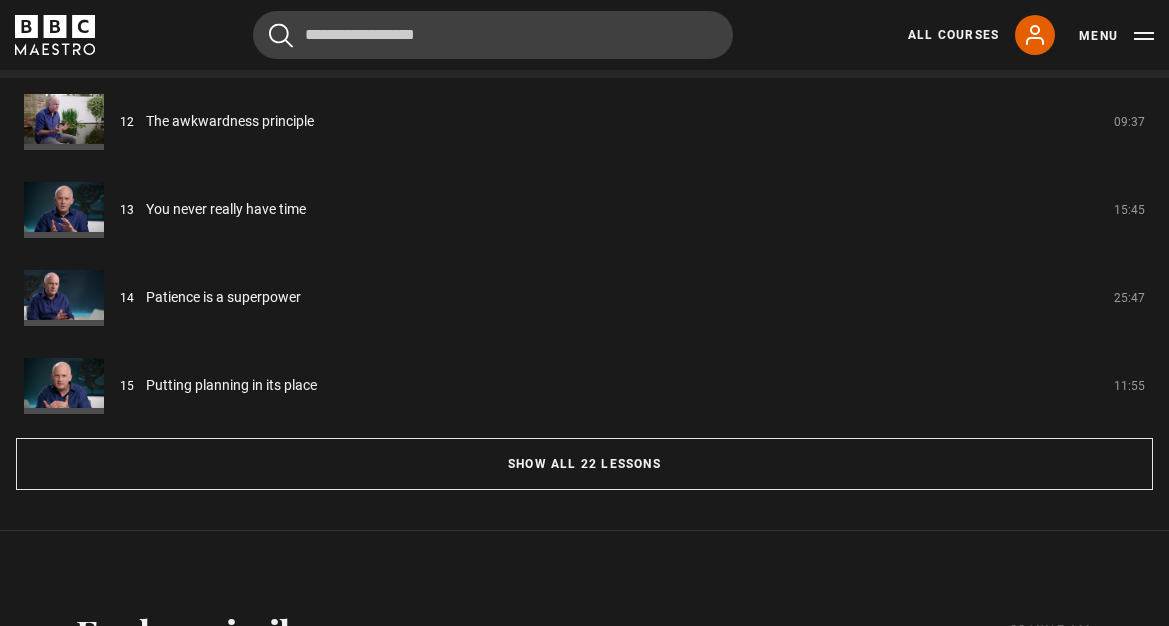 scroll, scrollTop: 1754, scrollLeft: 0, axis: vertical 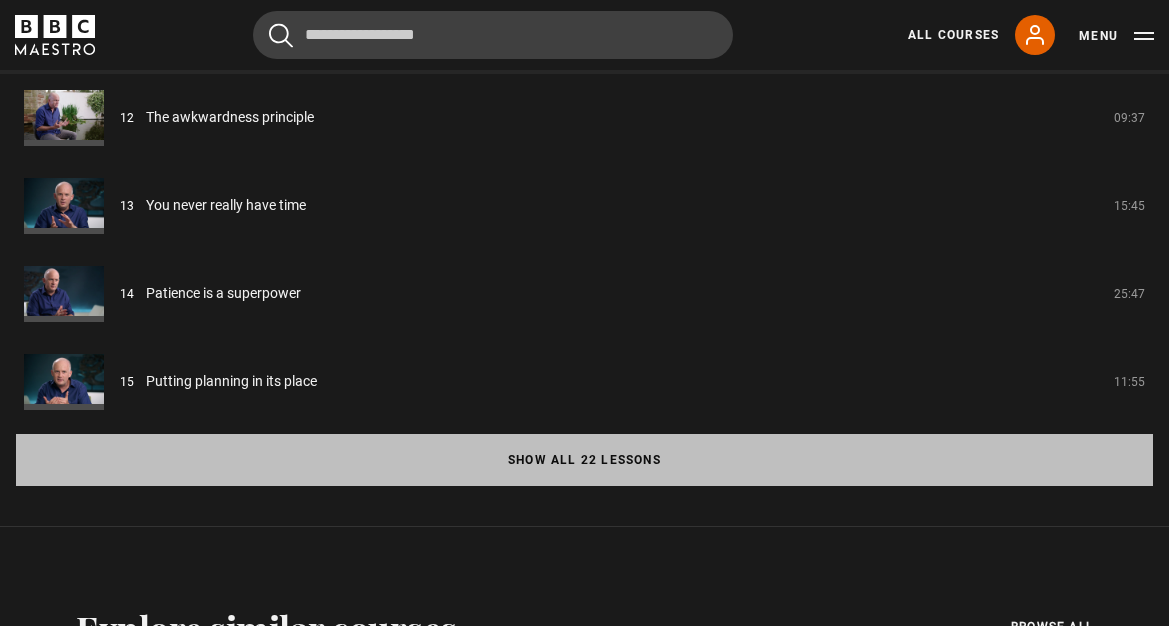 click on "Show all 22 lessons" at bounding box center [584, 460] 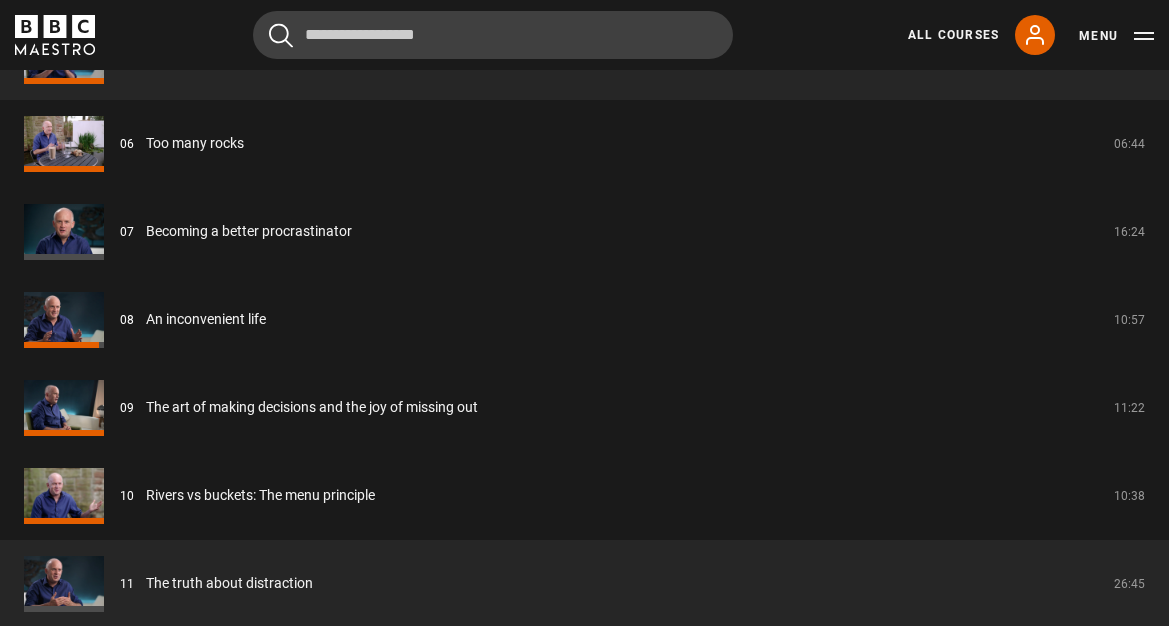 scroll, scrollTop: 2170, scrollLeft: 0, axis: vertical 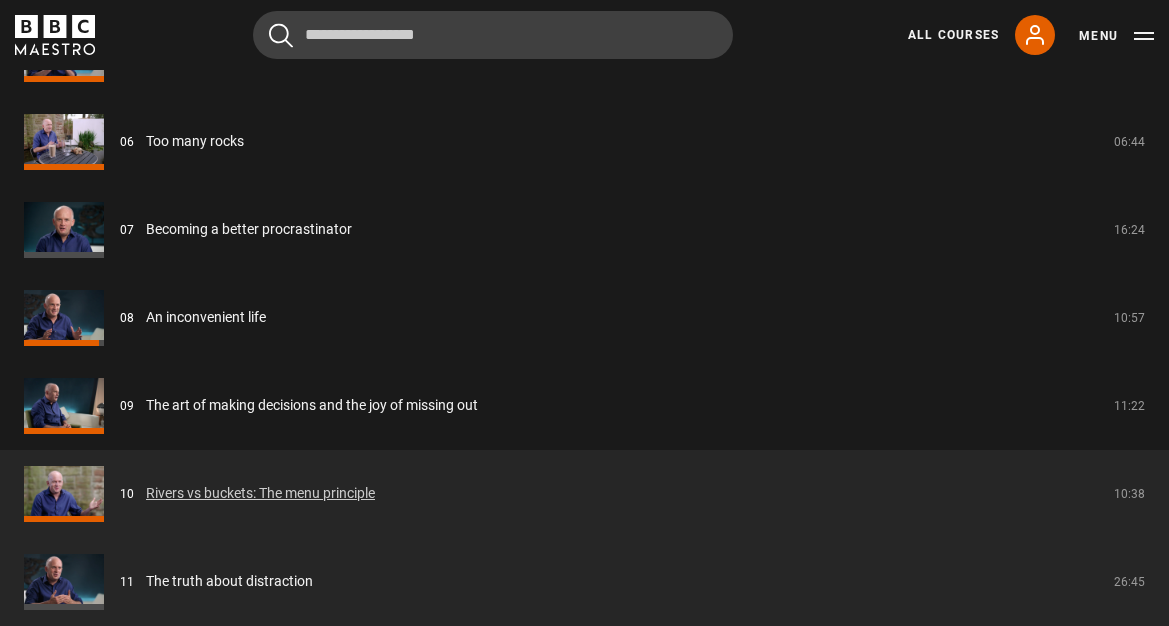 click on "Rivers vs buckets: The menu principle" at bounding box center (260, 493) 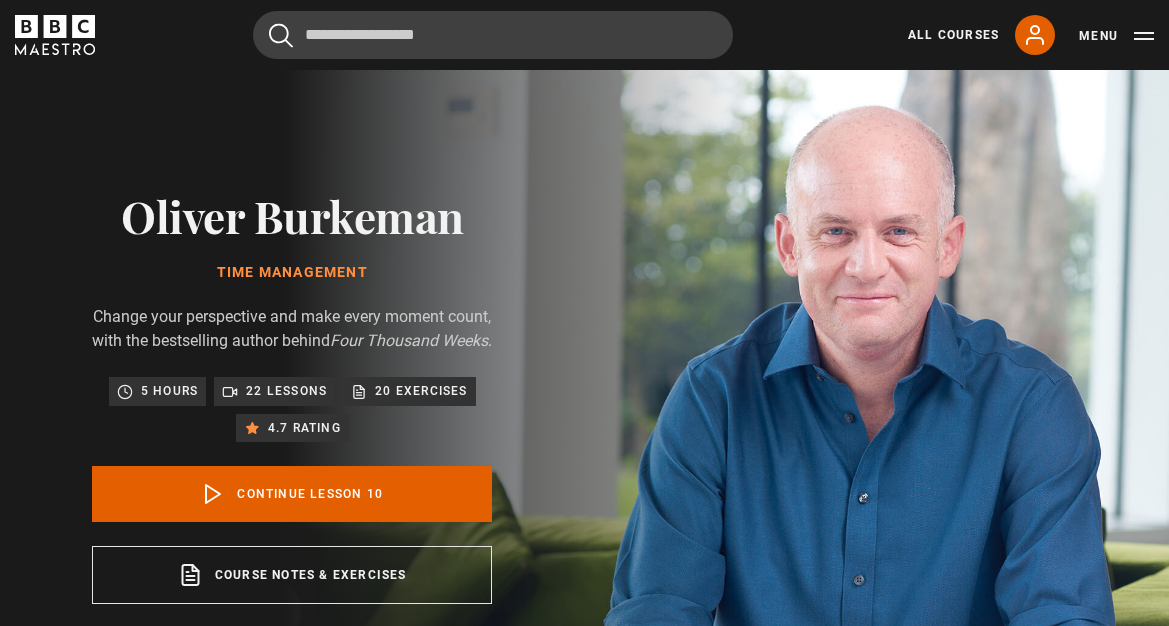 scroll, scrollTop: 745, scrollLeft: 0, axis: vertical 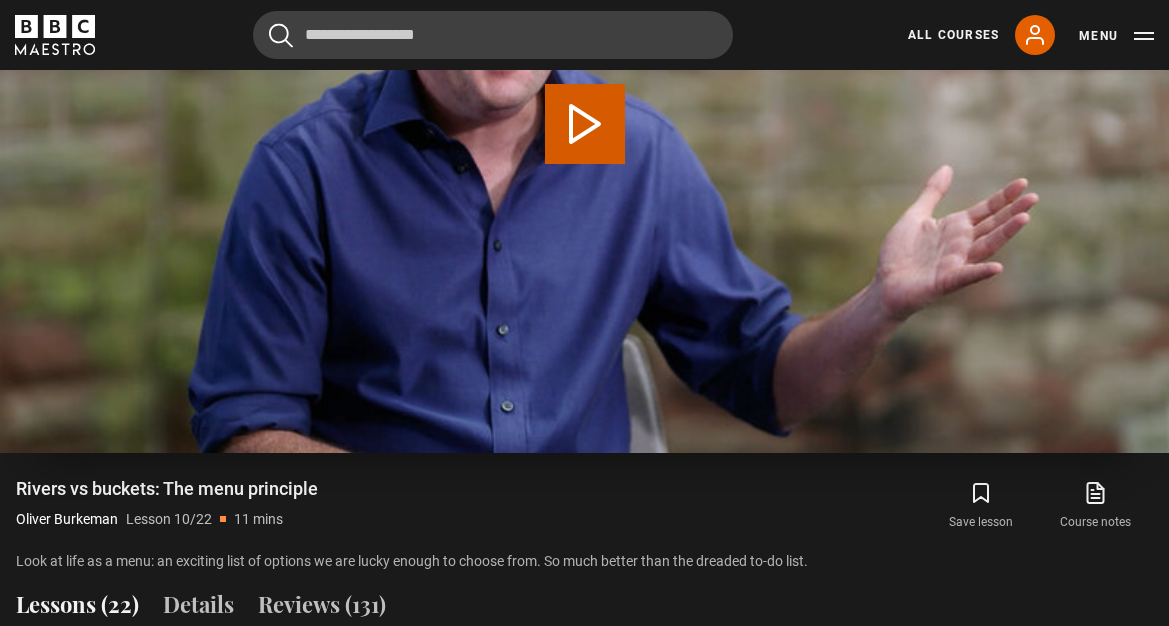 click at bounding box center [584, 124] 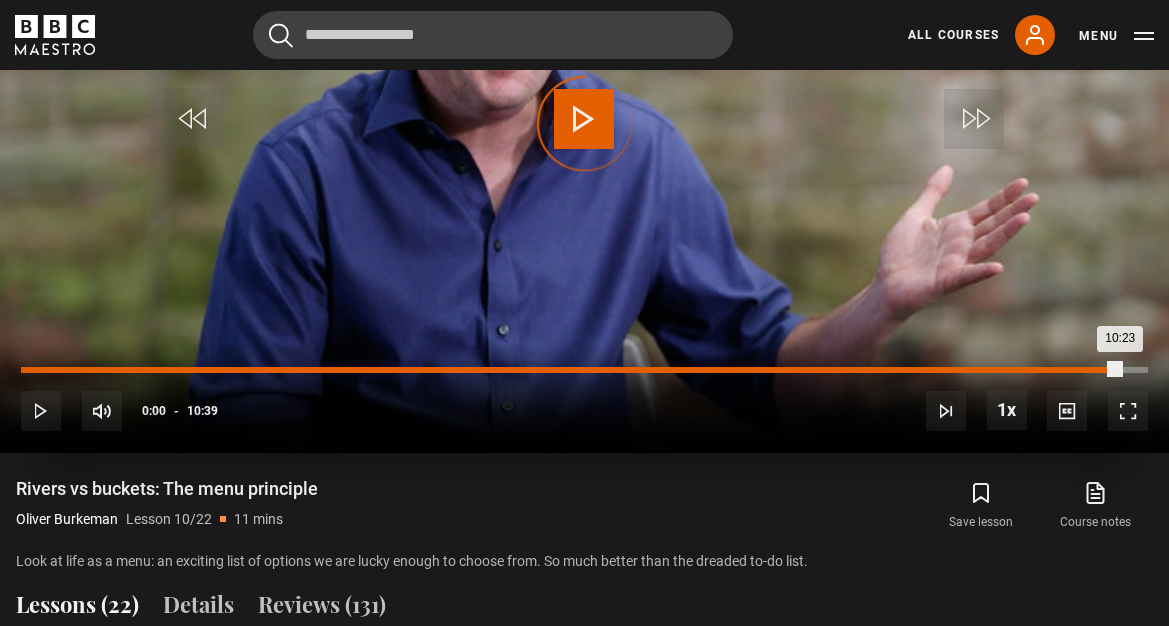 click on "Loaded :  1.17% 10:23 10:23" at bounding box center (584, 370) 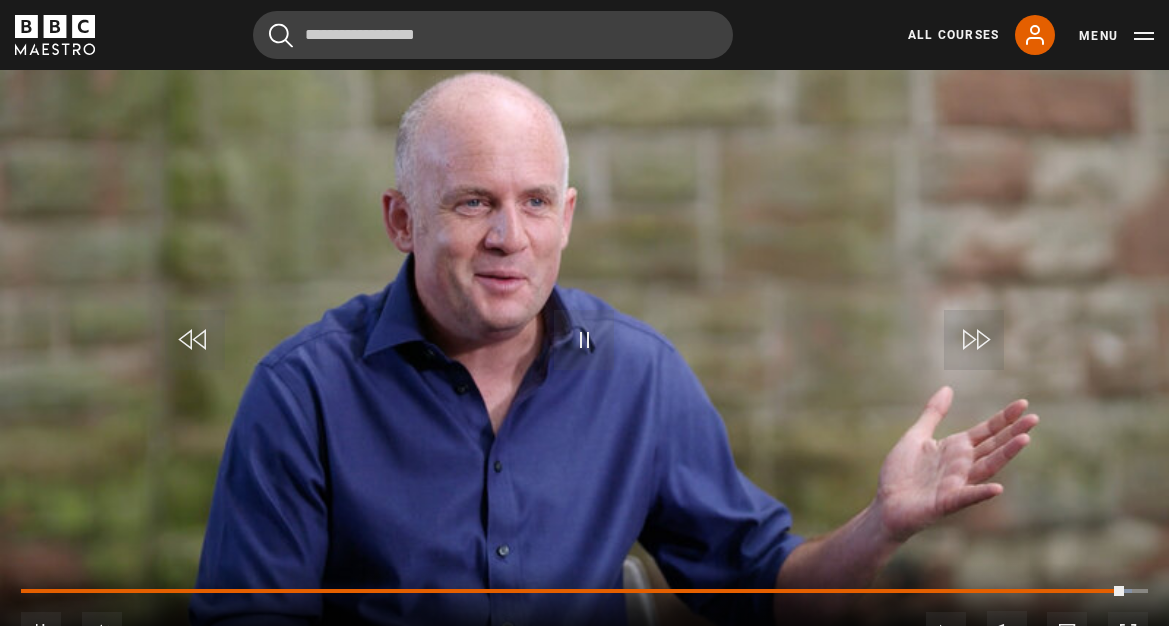 scroll, scrollTop: 871, scrollLeft: 0, axis: vertical 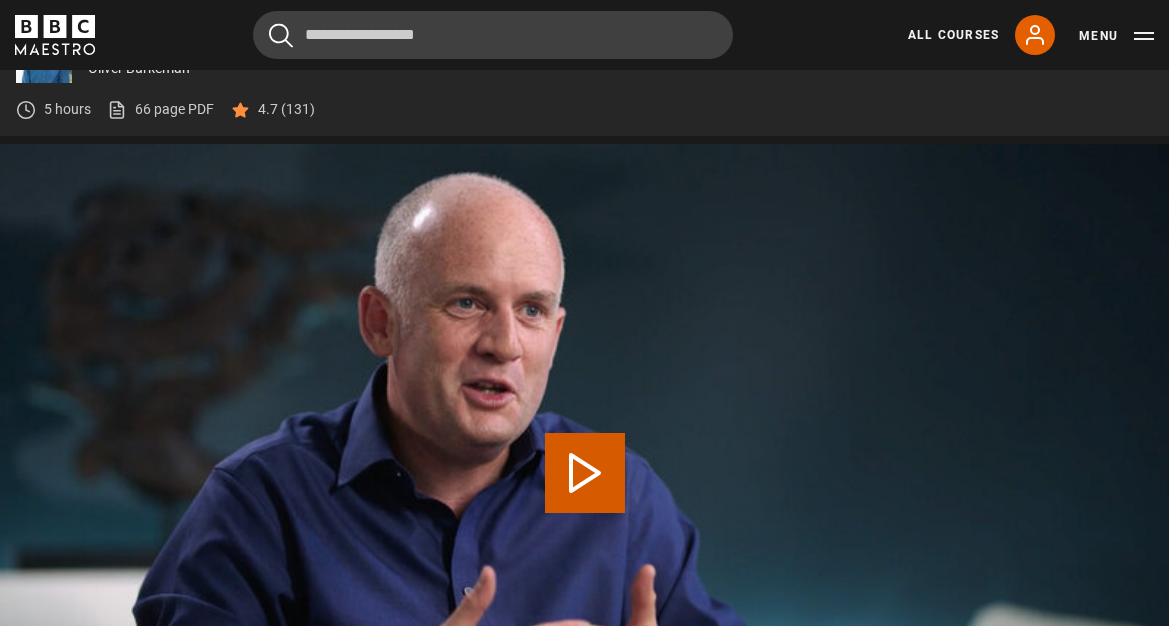click on "Play Lesson The truth about distraction" at bounding box center (585, 473) 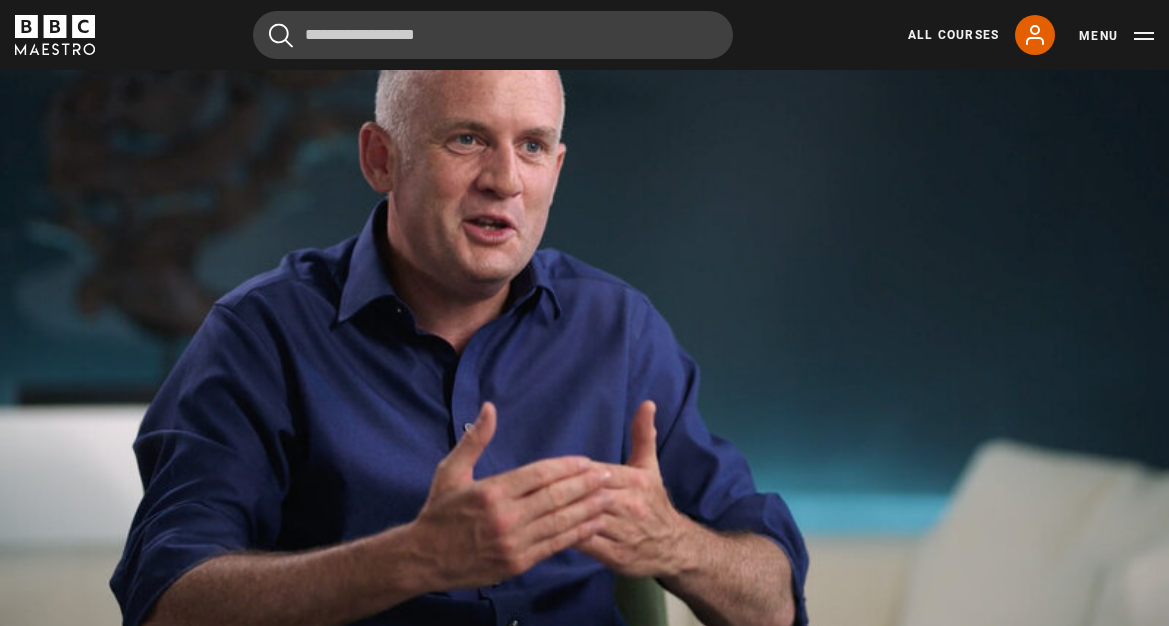scroll, scrollTop: 899, scrollLeft: 0, axis: vertical 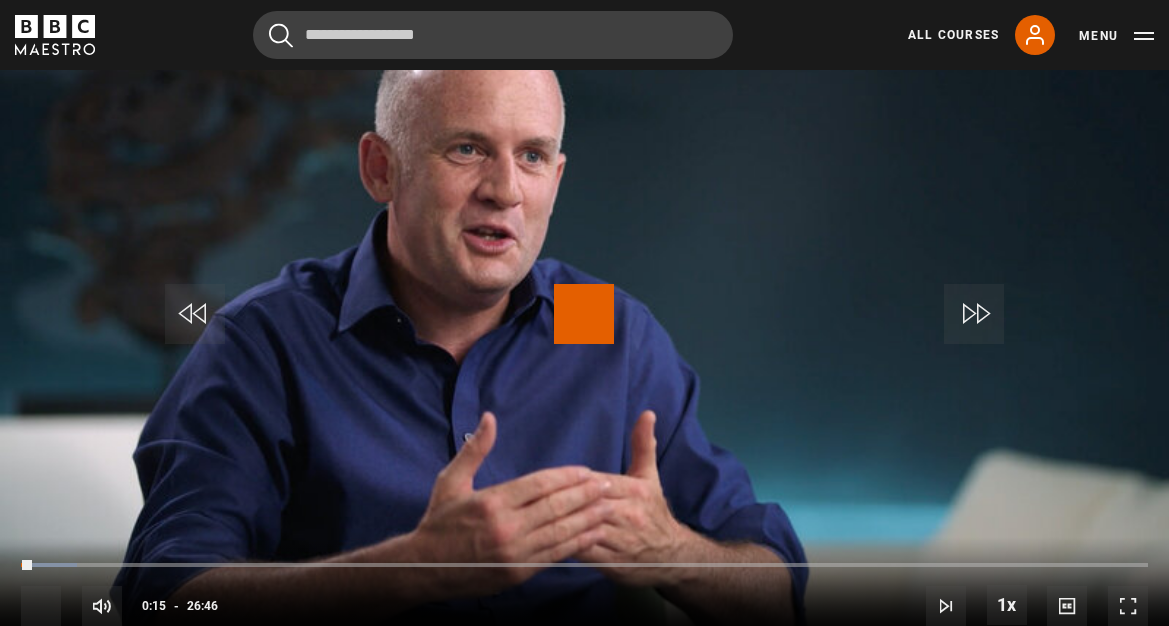 drag, startPoint x: 32, startPoint y: 583, endPoint x: 0, endPoint y: 582, distance: 32.01562 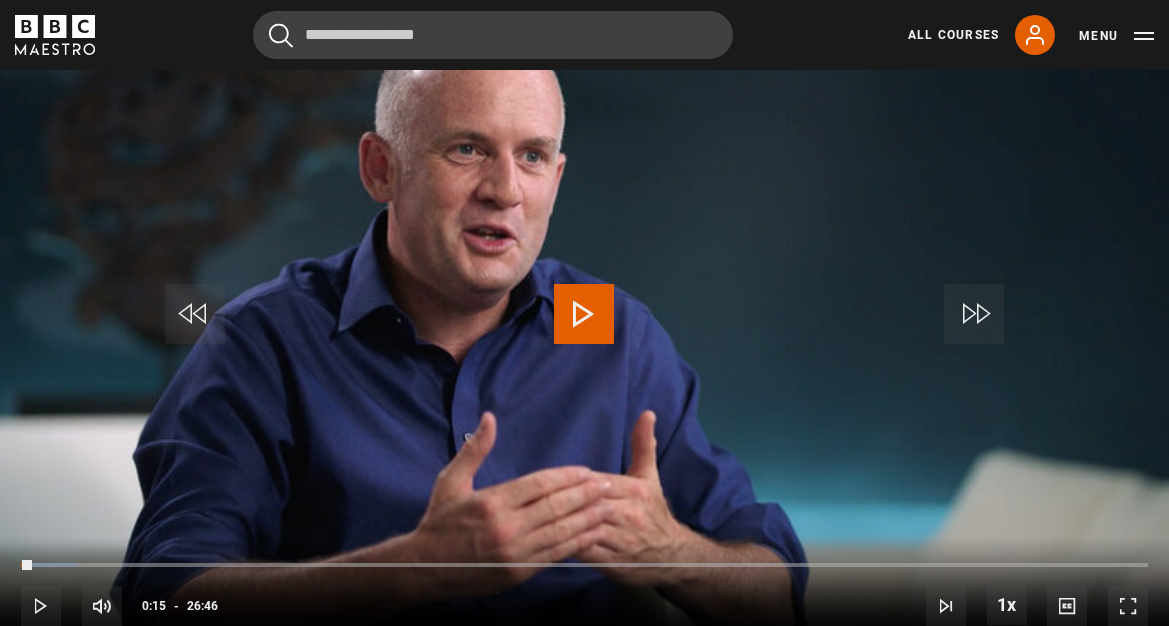 click on "10s Skip Back 10 seconds Play 10s Skip Forward 10 seconds Loaded :  4.98% 00:04 00:00 Play Mute Current Time  0:15 - Duration  26:46
Oliver Burkeman
Lesson 11
The truth about distraction
1x Playback Rate 2x 1.5x 1x , selected 0.5x Captions captions off , selected English  Captions" at bounding box center [584, 592] 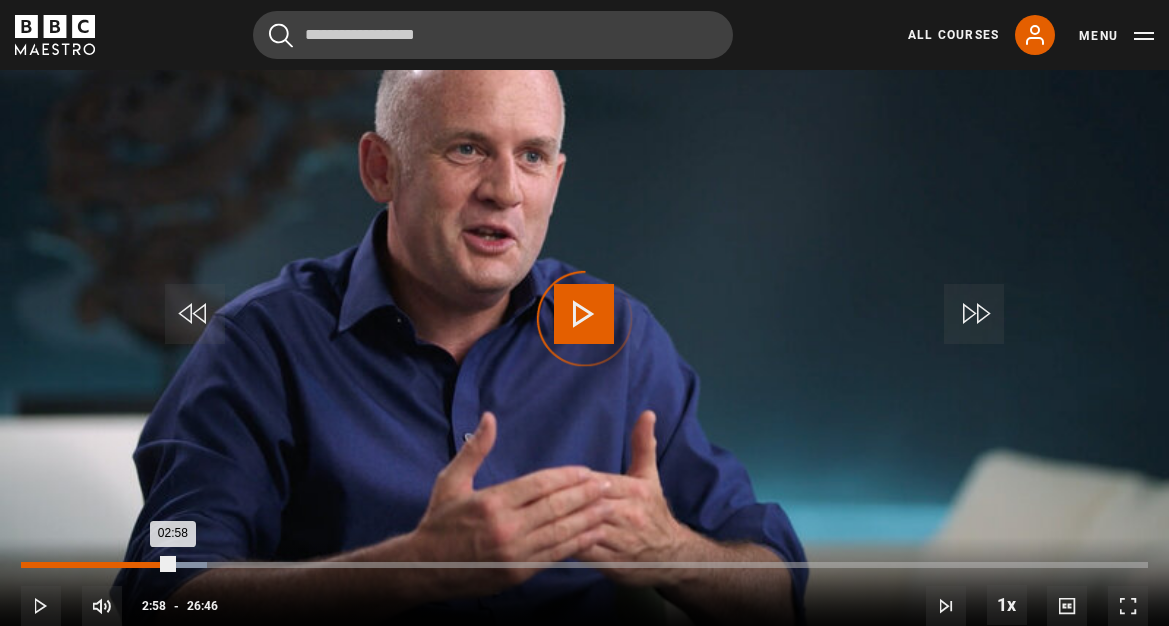 click on "02:58" at bounding box center (147, 565) 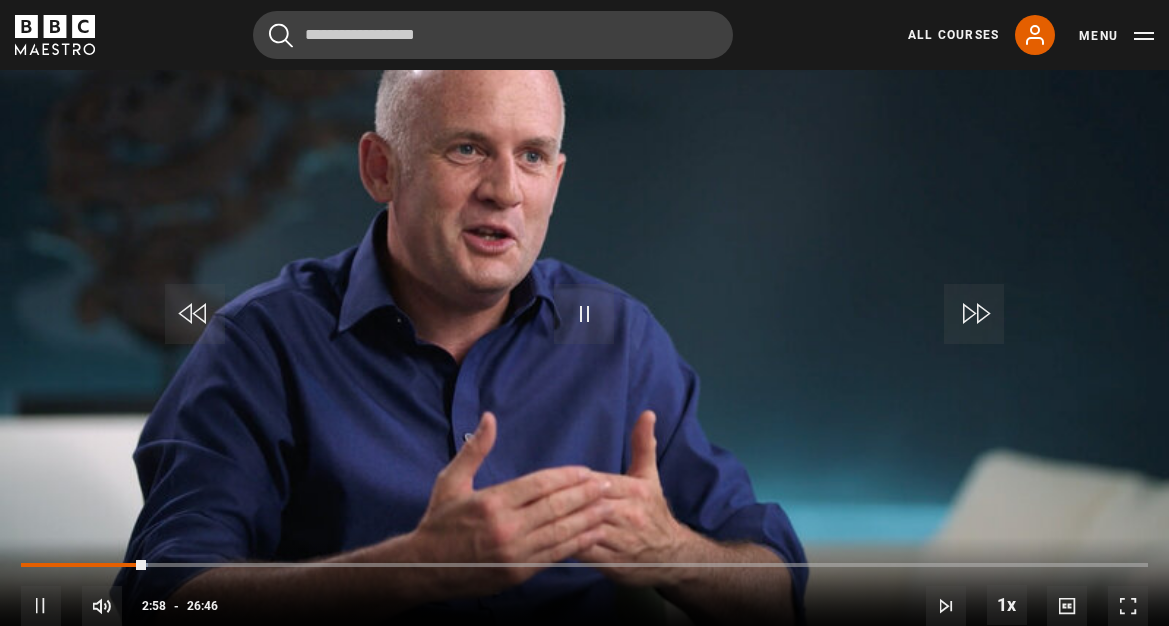 click at bounding box center (584, 314) 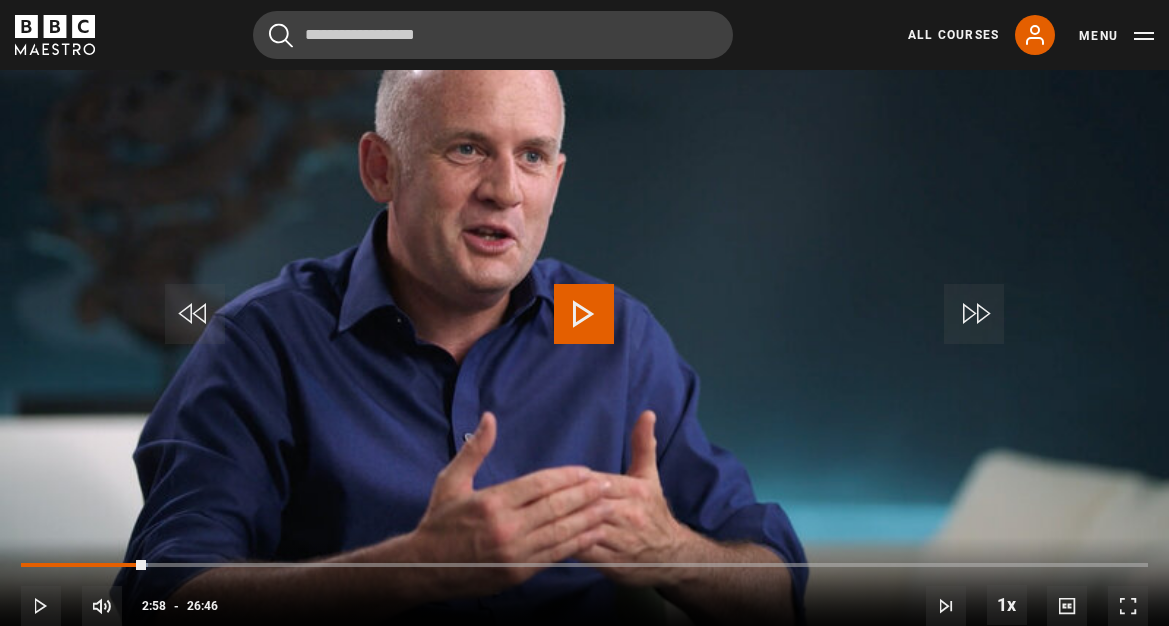 click at bounding box center [584, 314] 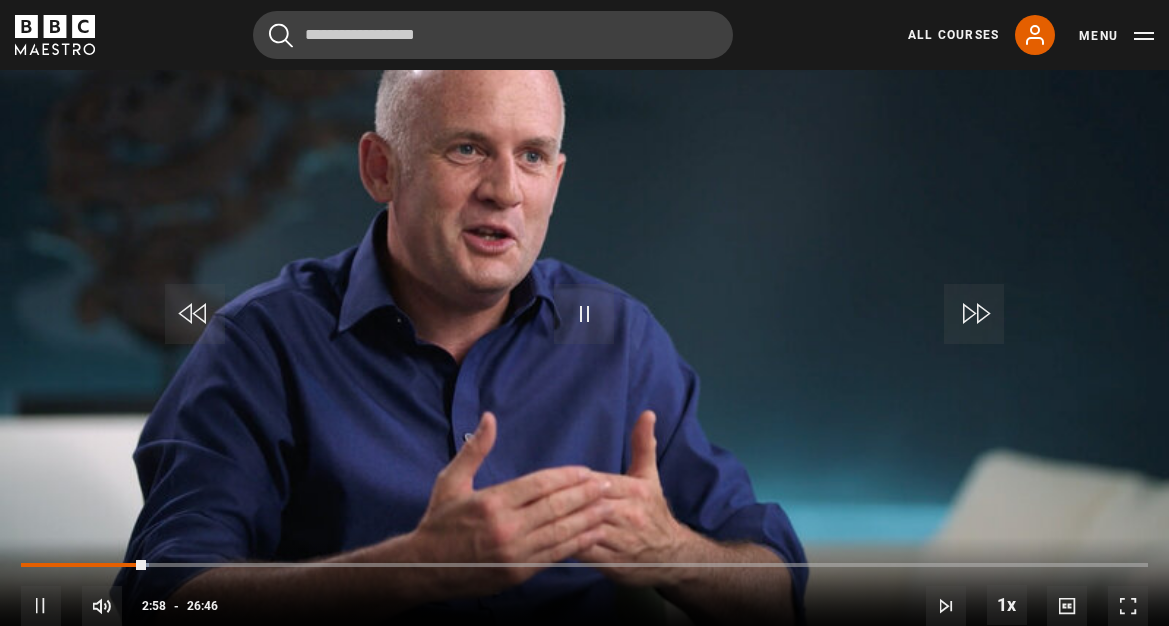 click at bounding box center (584, 314) 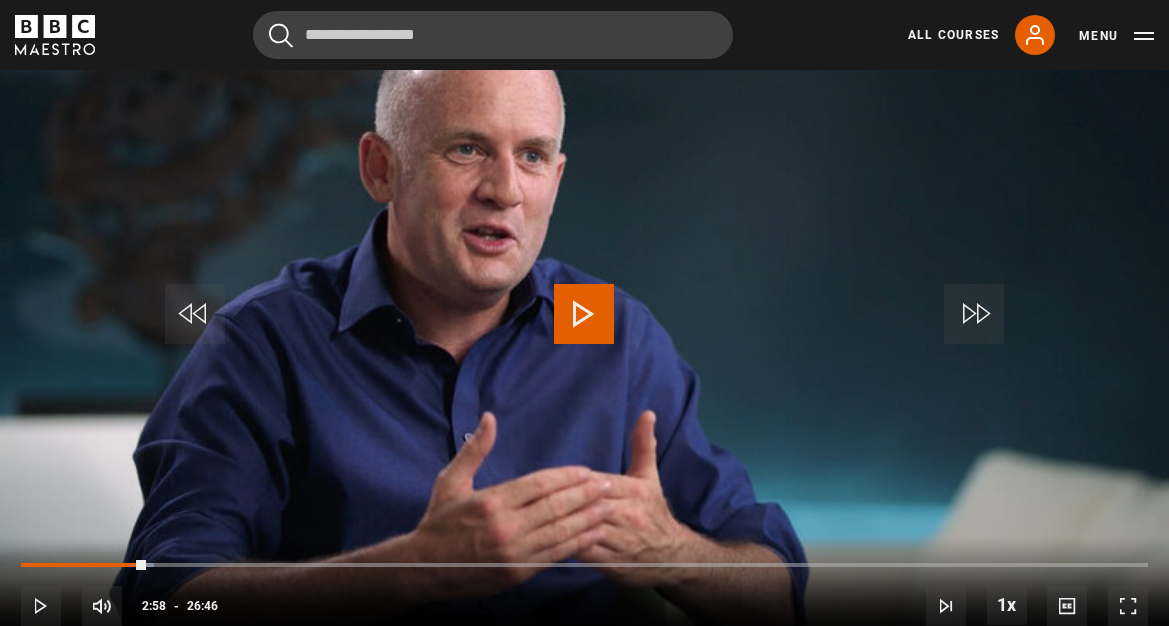 click at bounding box center (584, 314) 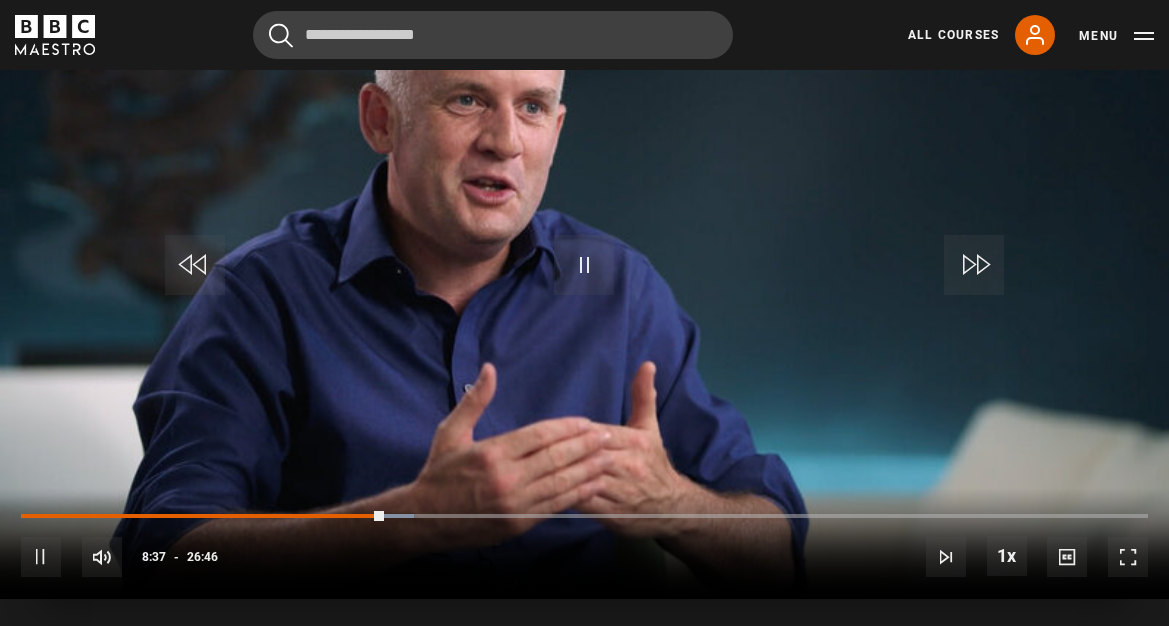 scroll, scrollTop: 936, scrollLeft: 0, axis: vertical 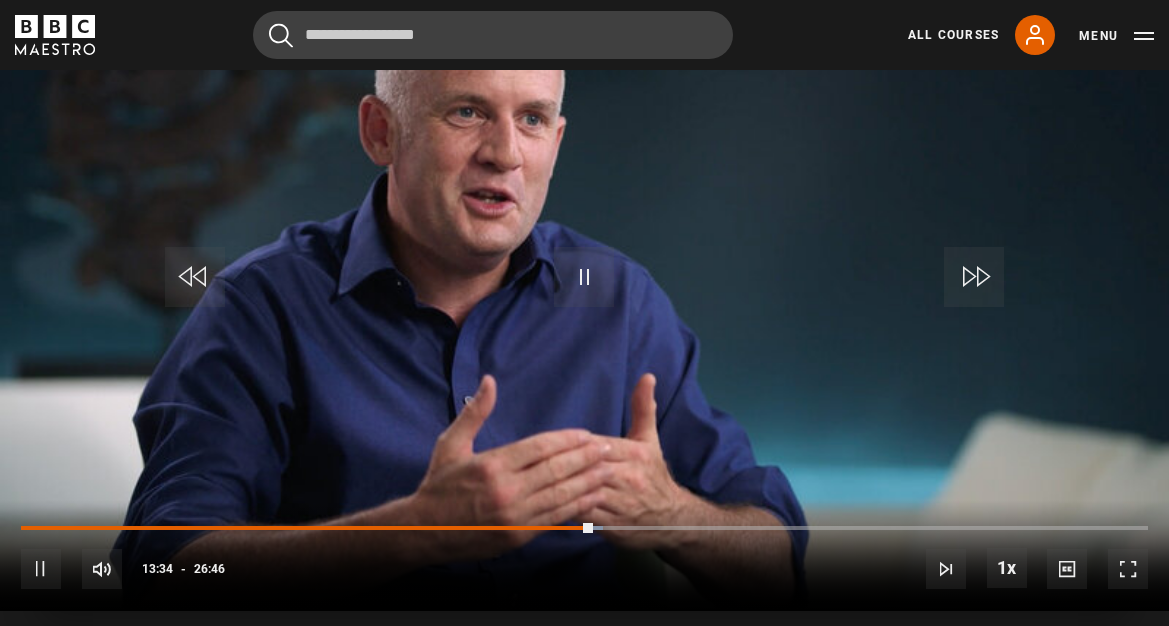 click at bounding box center [41, 569] 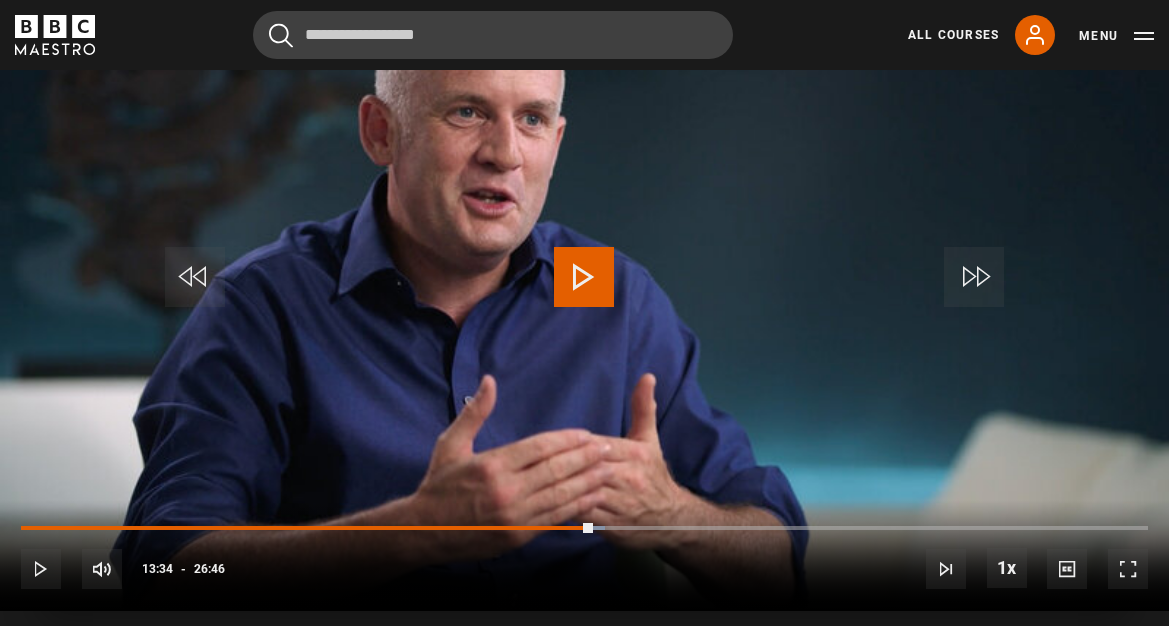 click at bounding box center (584, 277) 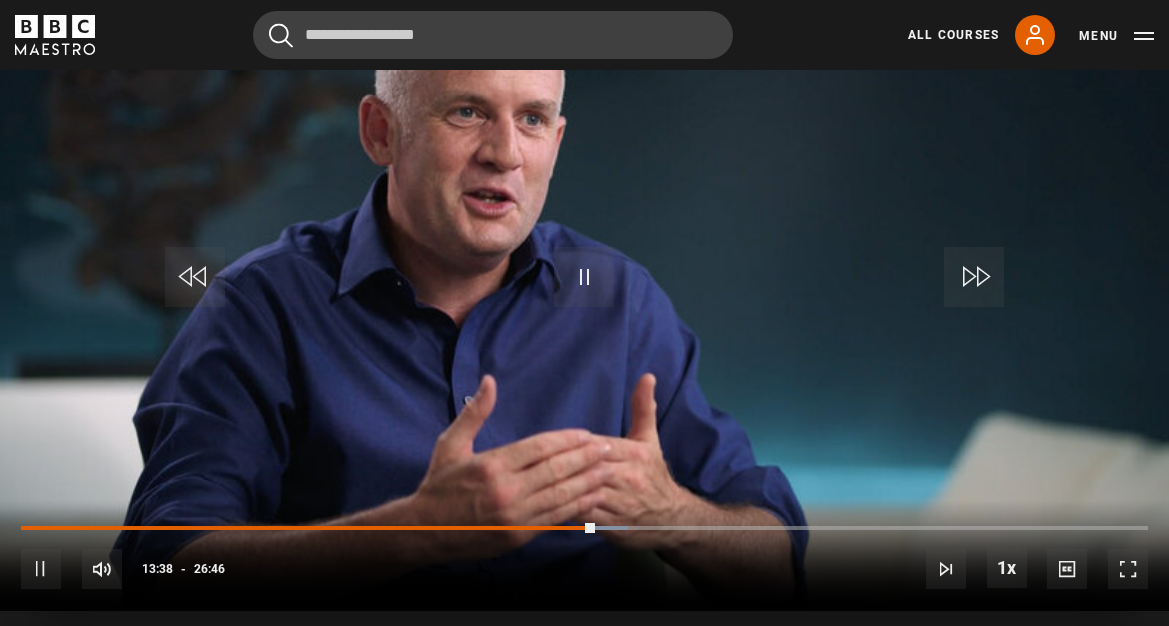 click at bounding box center (584, 277) 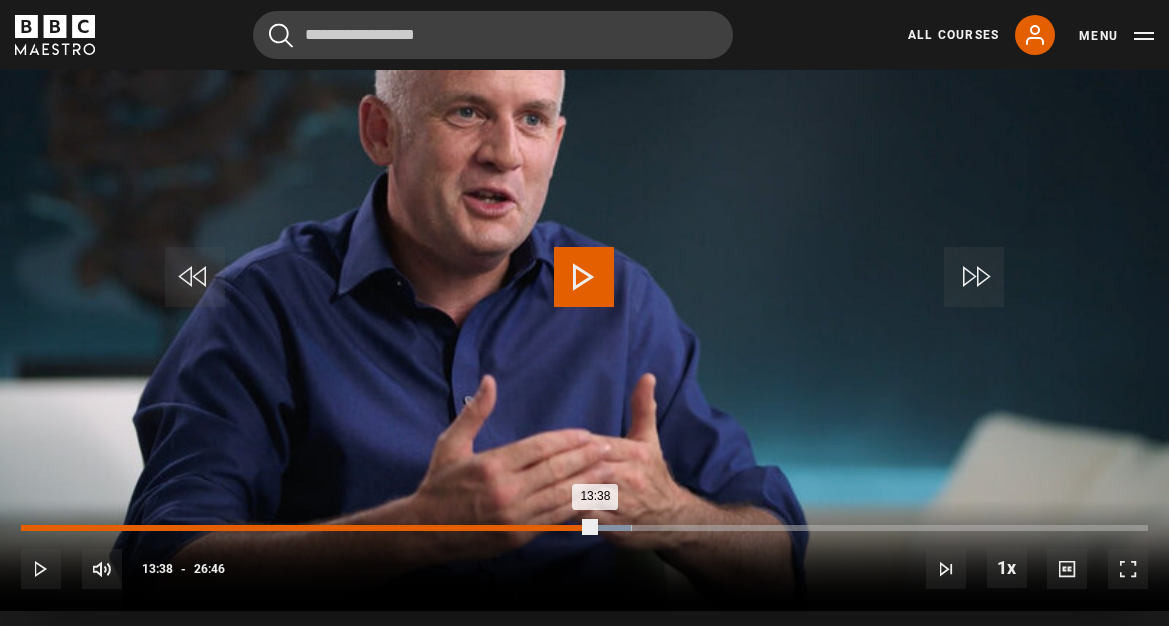 click on "13:03" at bounding box center [572, 528] 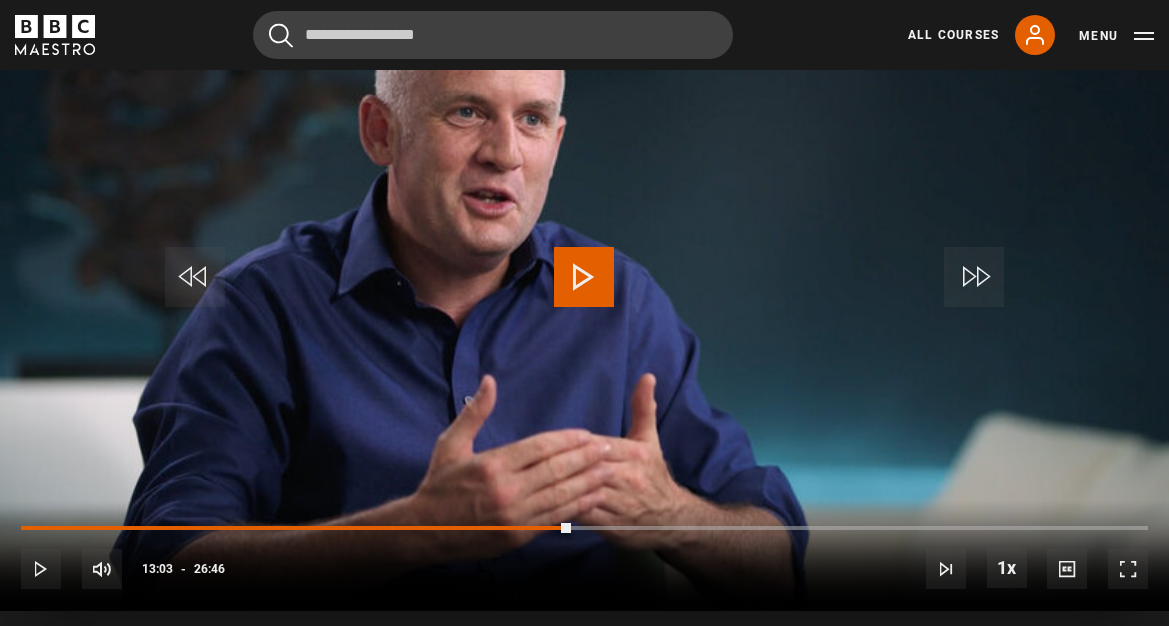 click at bounding box center (584, 277) 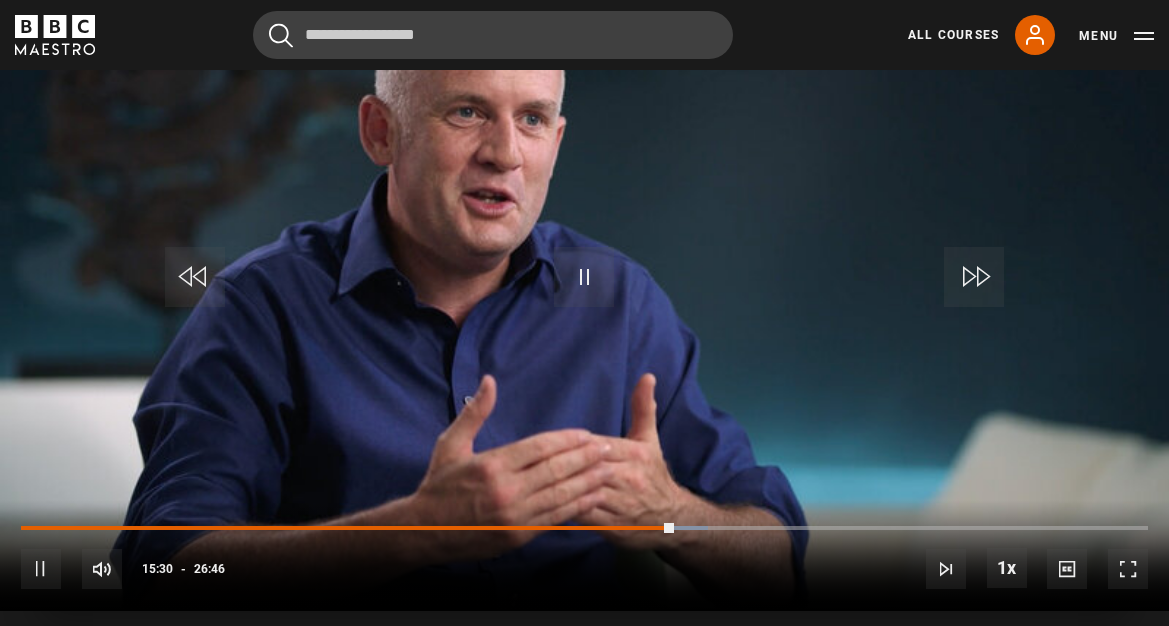 click at bounding box center (584, 277) 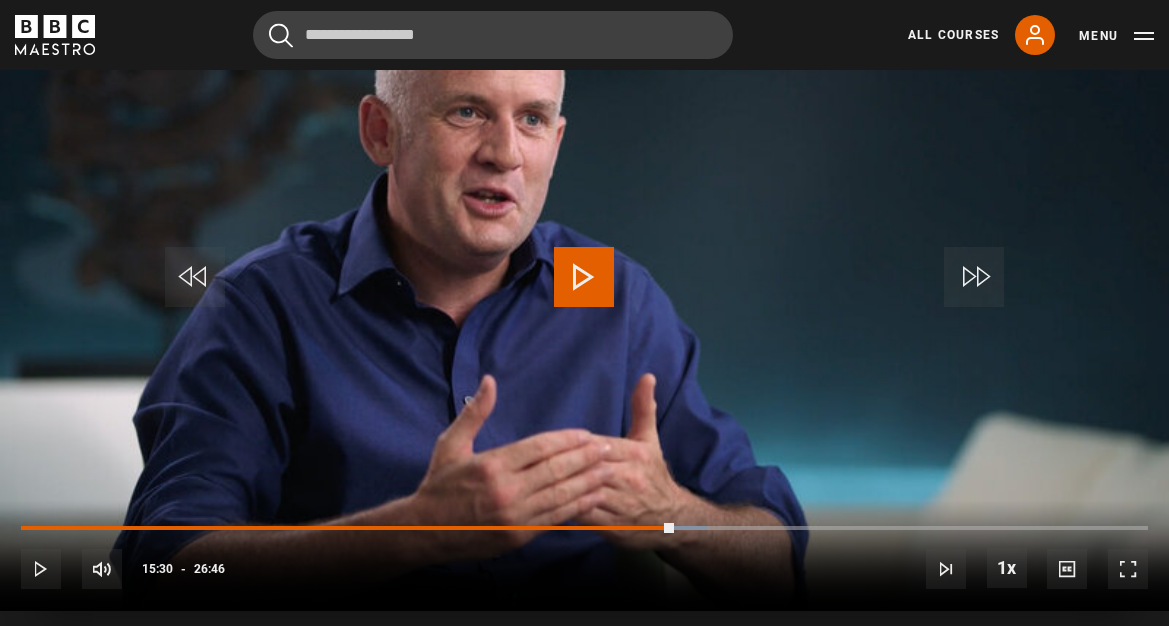 click at bounding box center (584, 277) 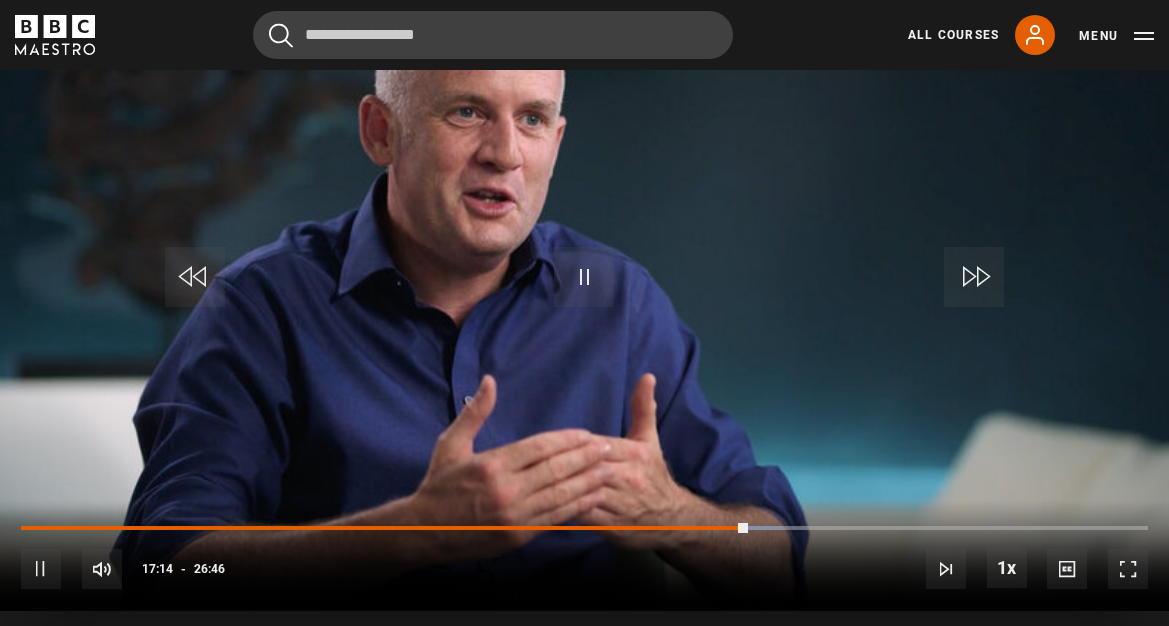 click at bounding box center [584, 277] 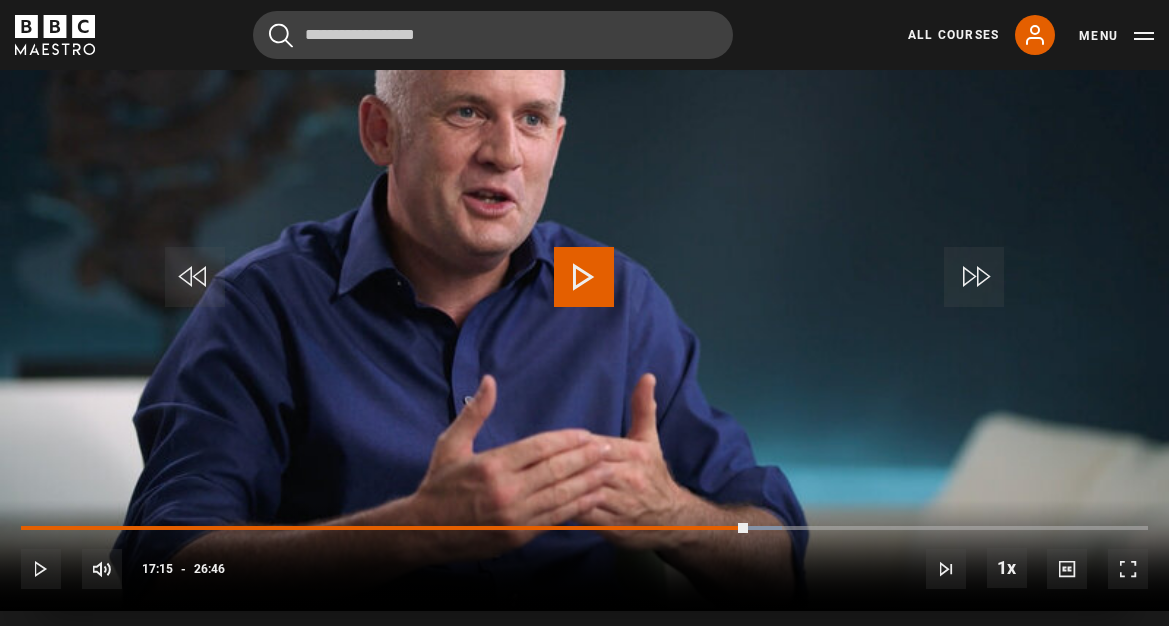 click at bounding box center [584, 277] 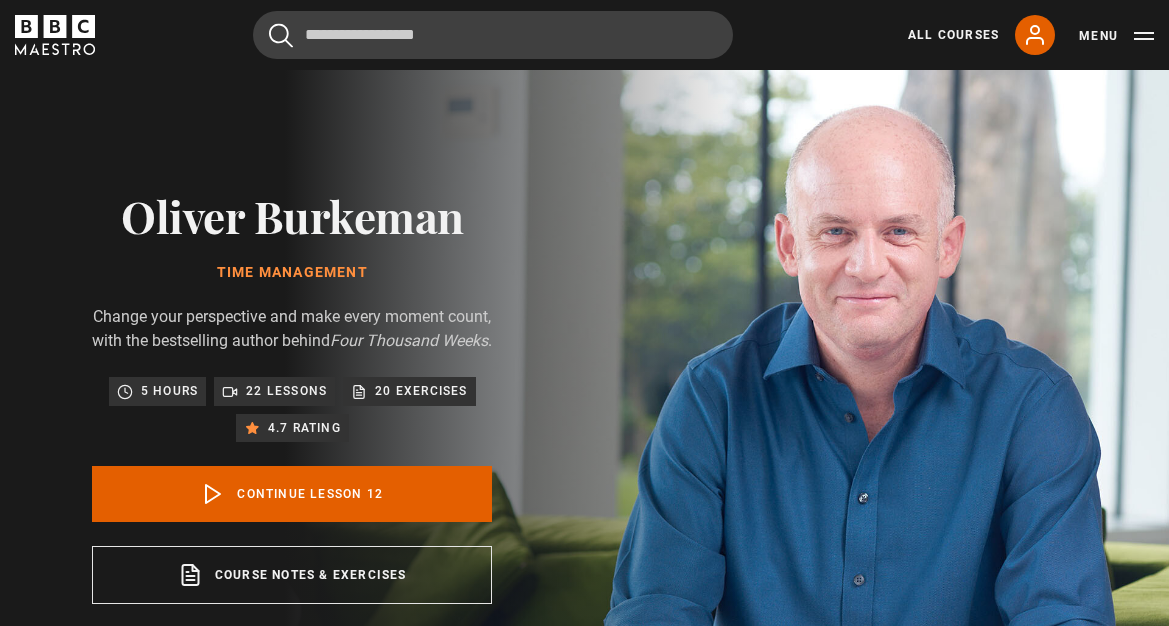 scroll, scrollTop: 745, scrollLeft: 0, axis: vertical 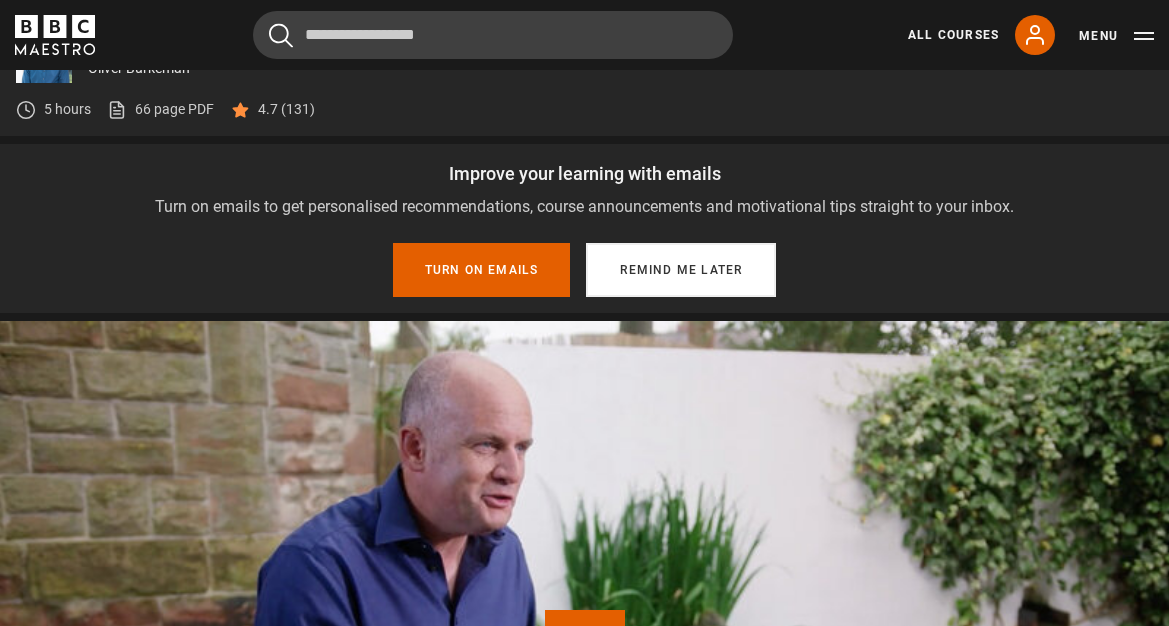 click on "Remind me later" at bounding box center [681, 270] 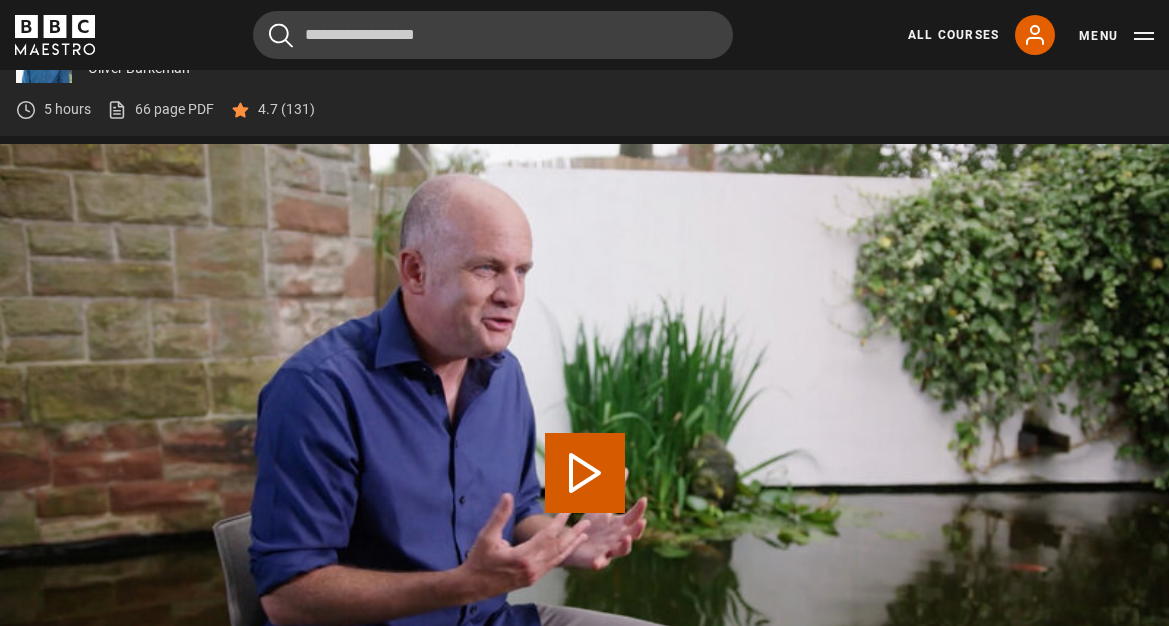 click on "Play Lesson The awkwardness principle" at bounding box center [585, 473] 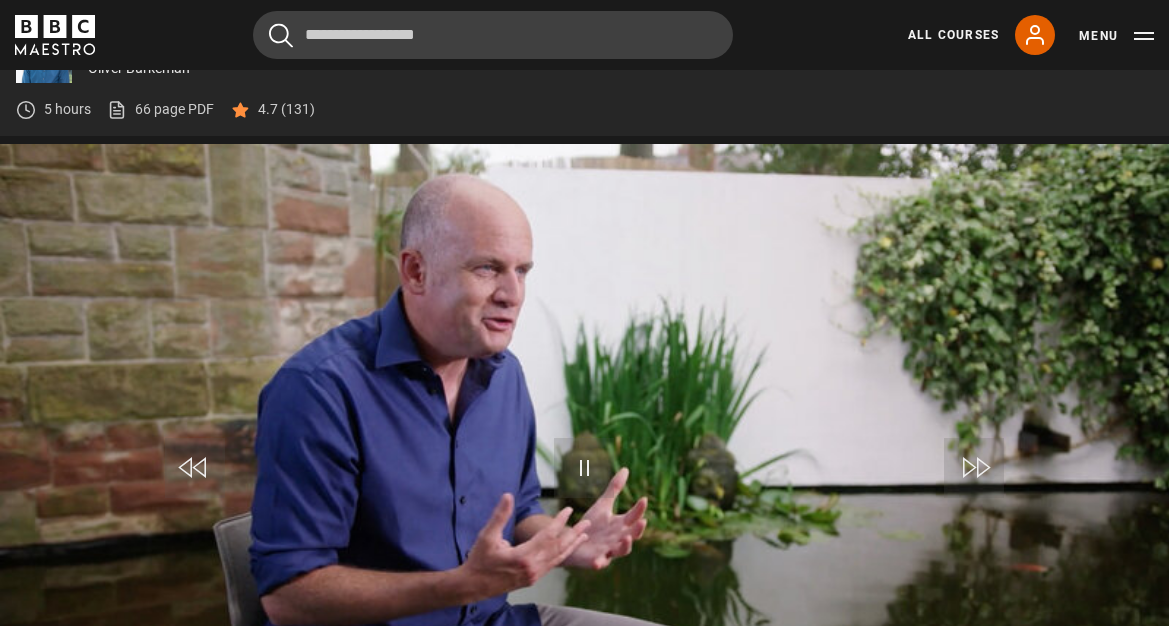 scroll, scrollTop: 910, scrollLeft: 0, axis: vertical 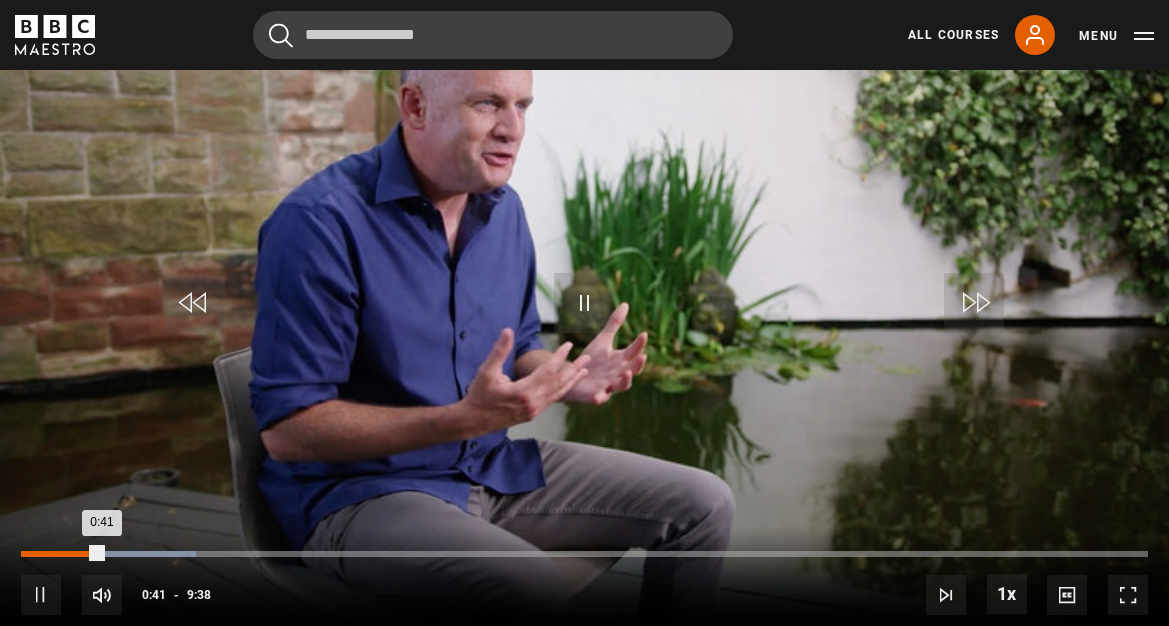 click on "0:22" at bounding box center (66, 554) 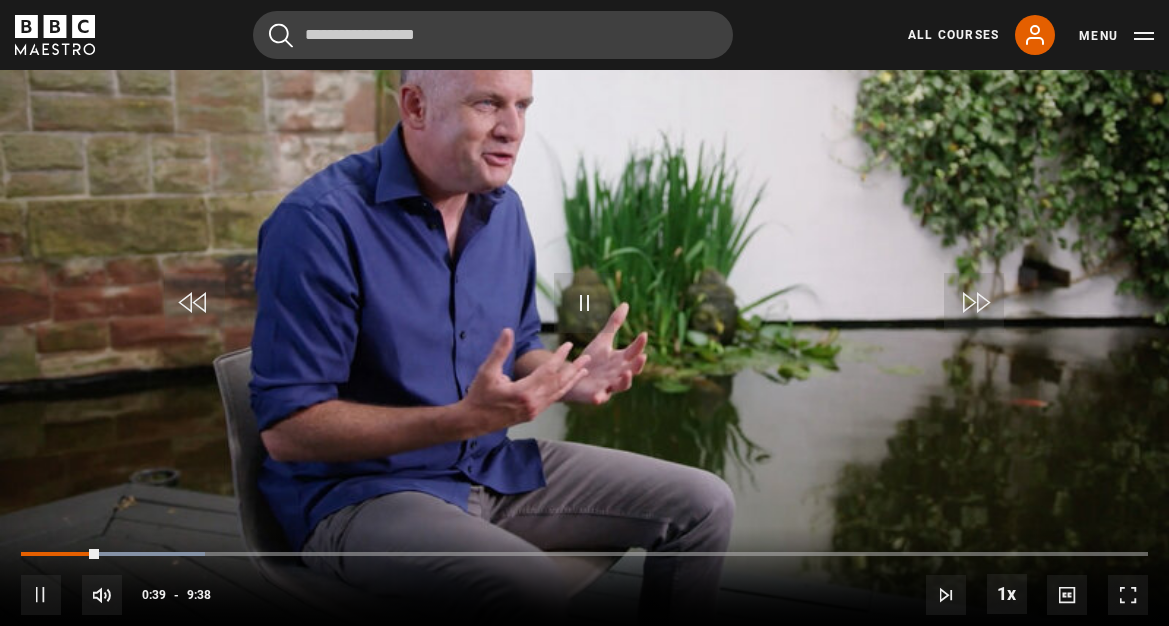 click at bounding box center (584, 303) 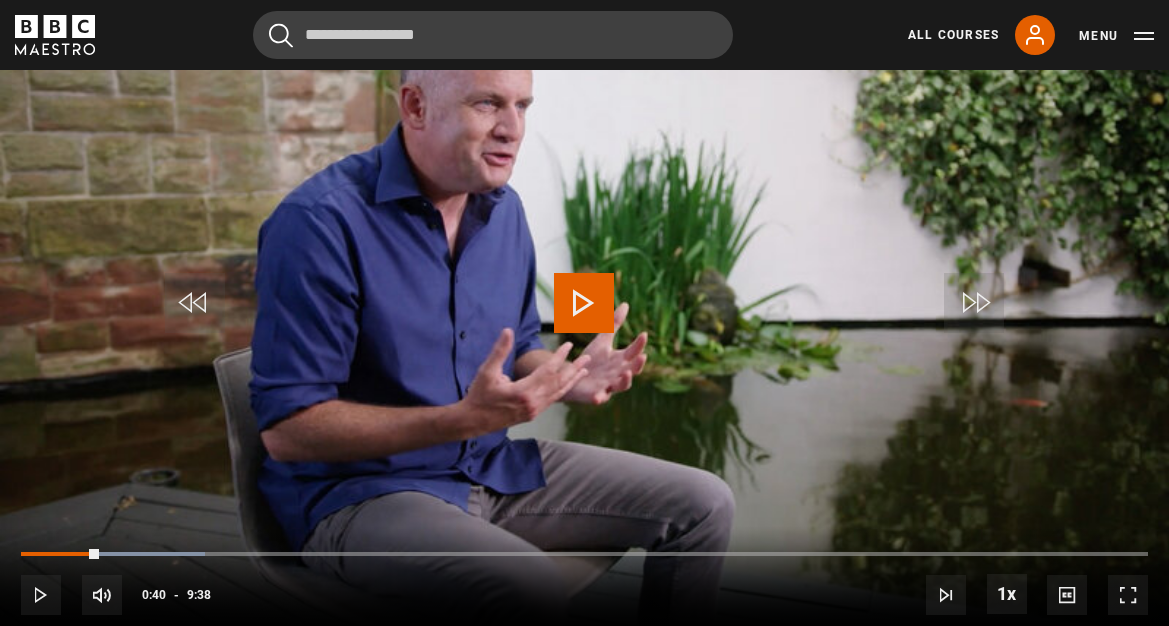 click at bounding box center (584, 303) 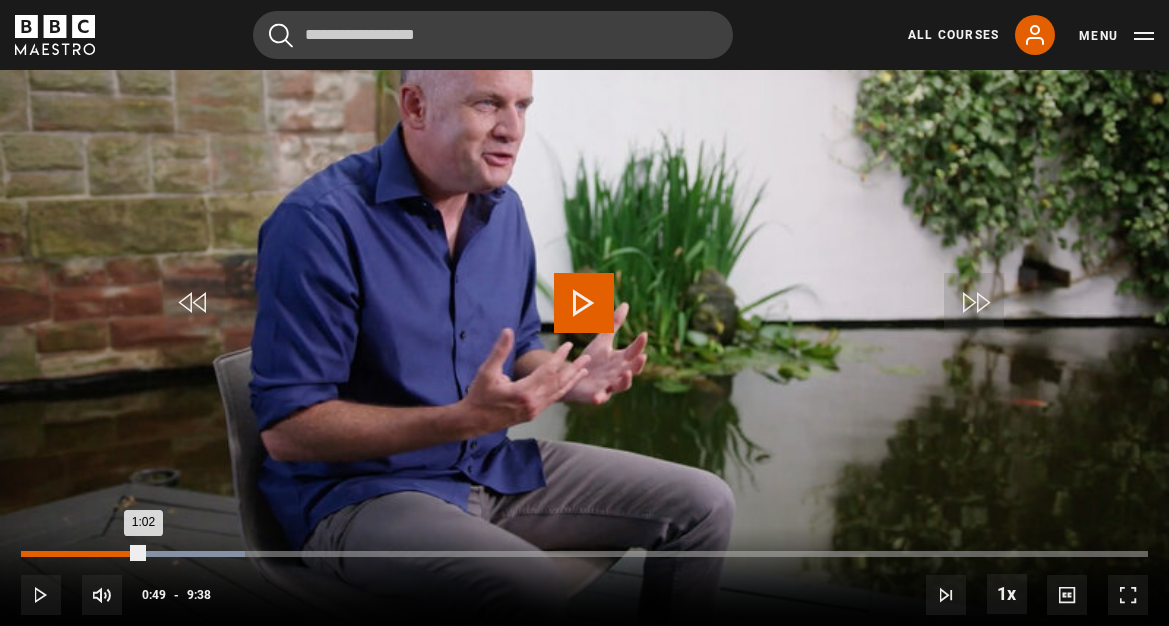 click on "Loaded :  19.86% 0:49 1:02" at bounding box center [584, 554] 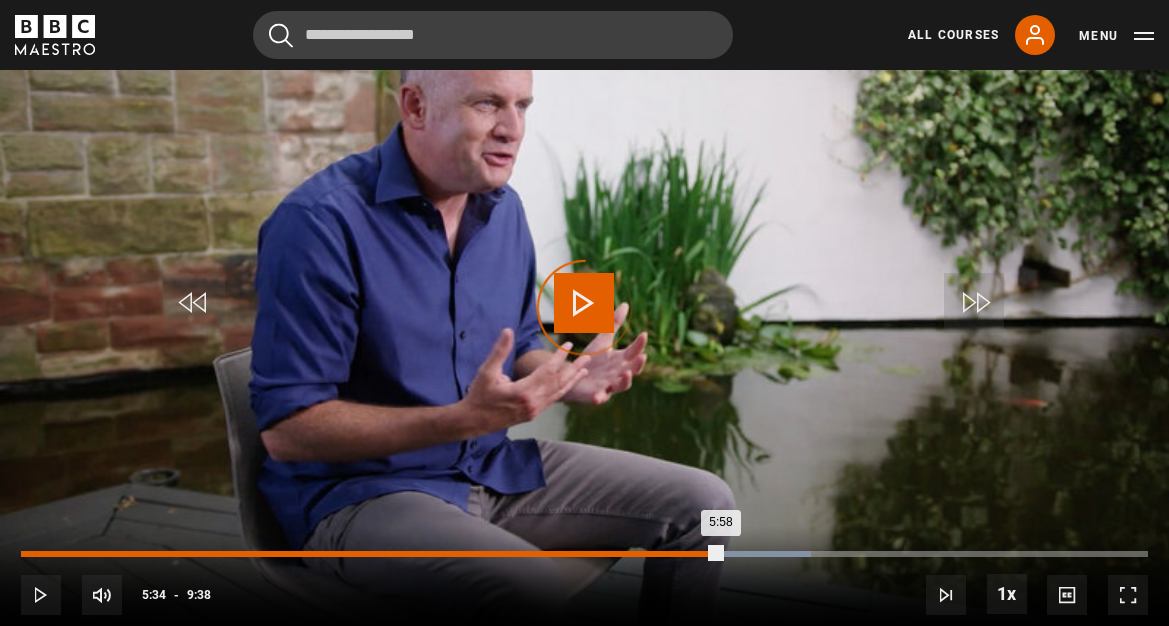 click on "5:34" at bounding box center (675, 554) 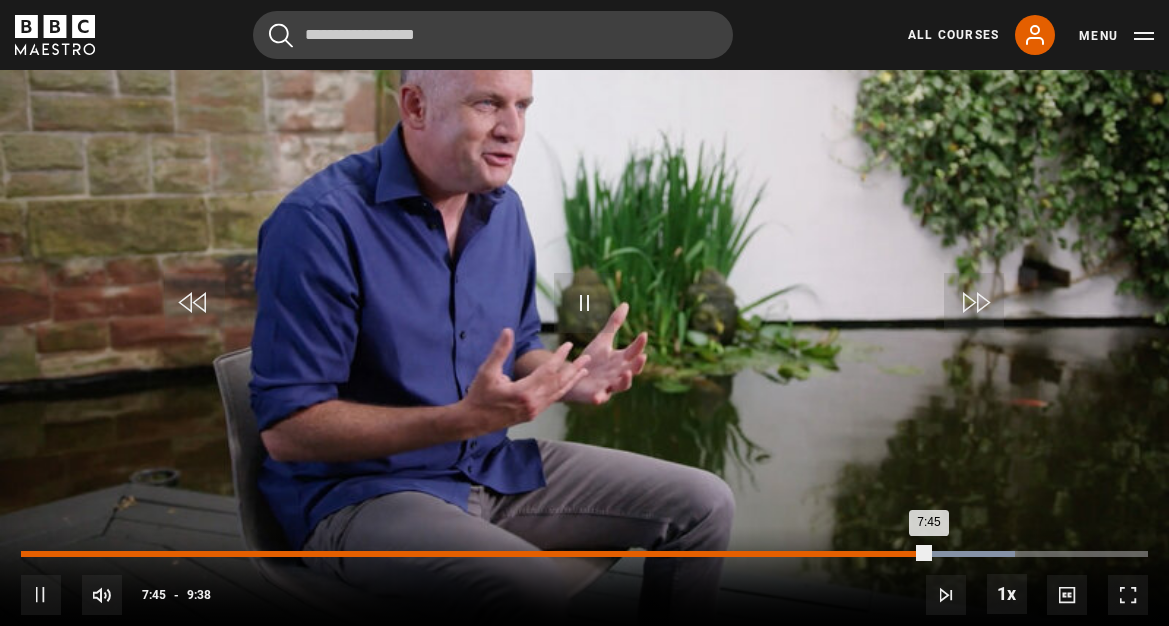 click on "7:33" at bounding box center [907, 554] 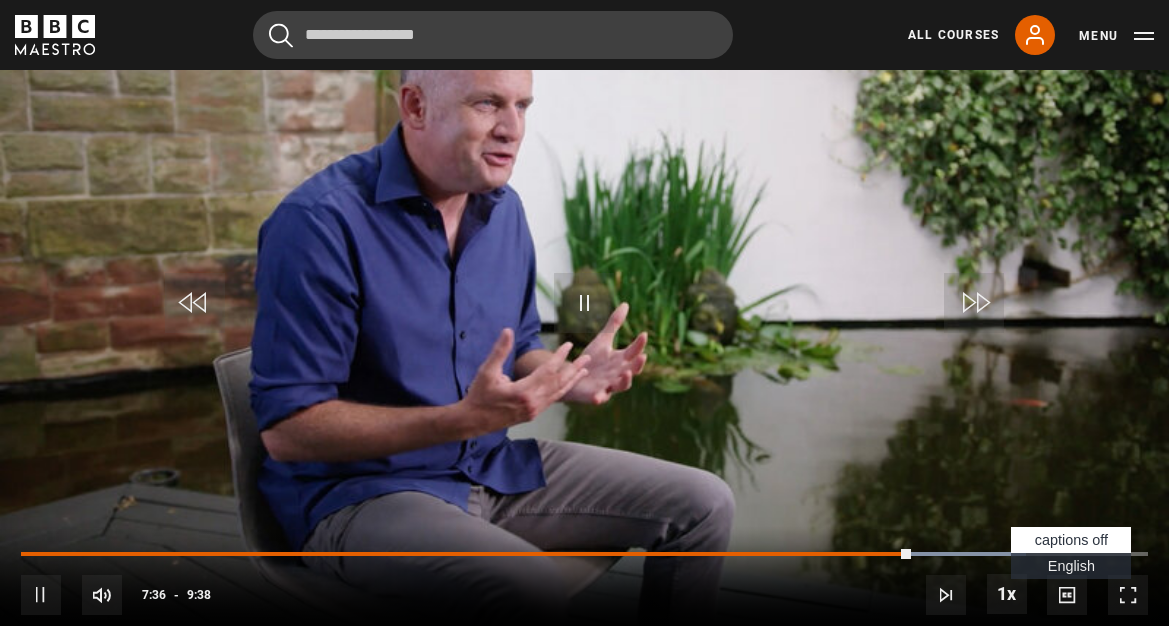click at bounding box center [1067, 595] 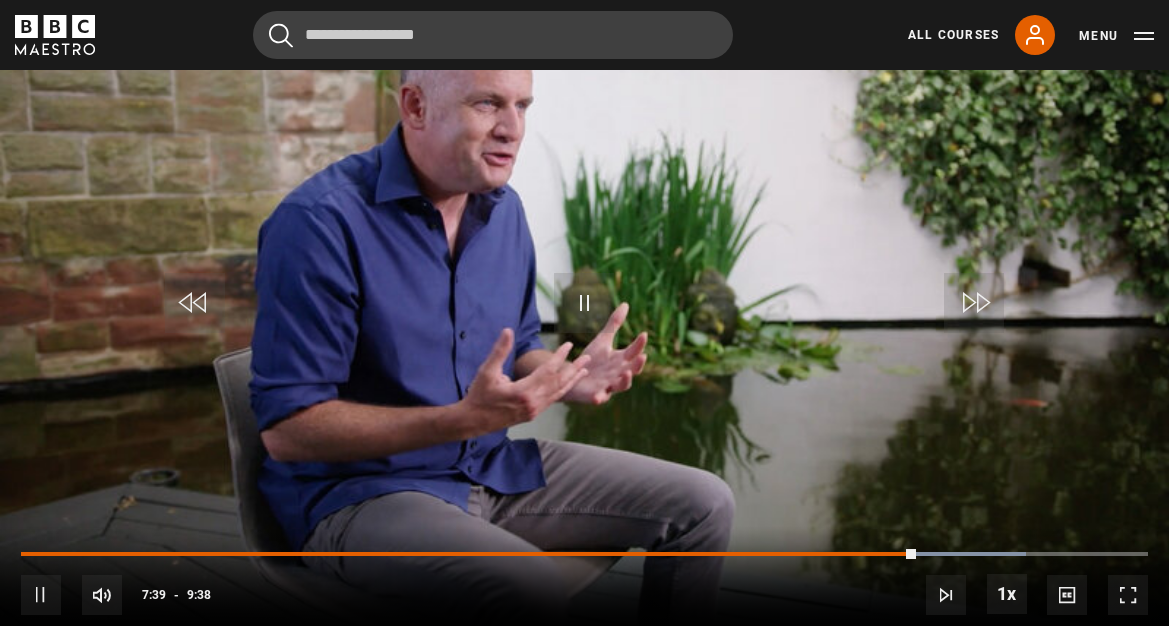 click at bounding box center [1067, 595] 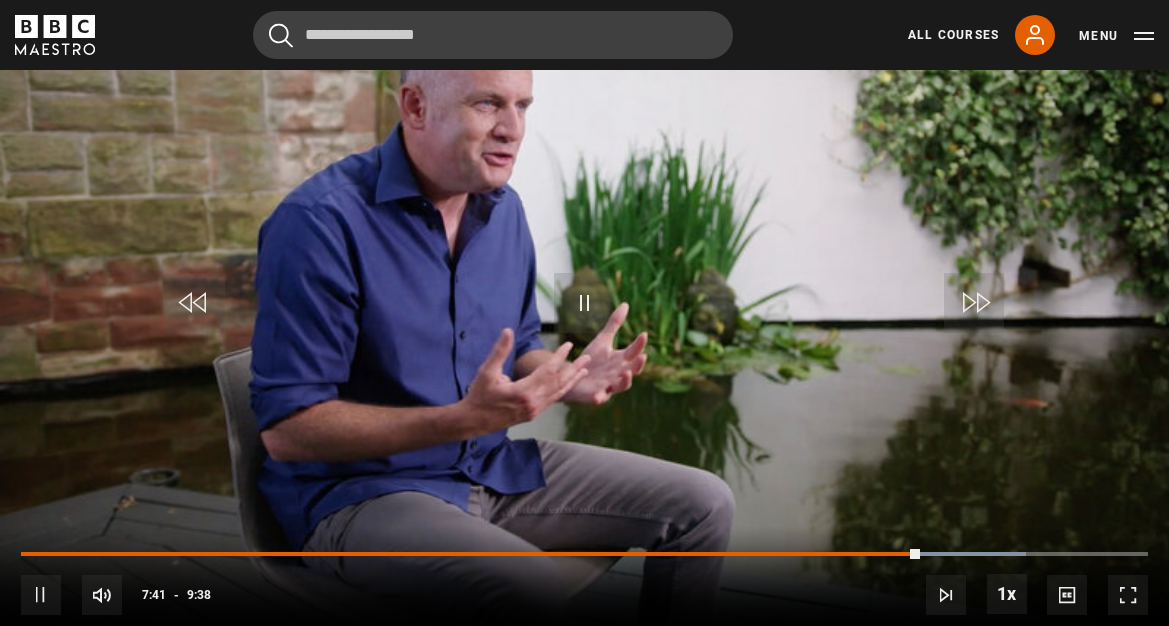 click at bounding box center (1067, 595) 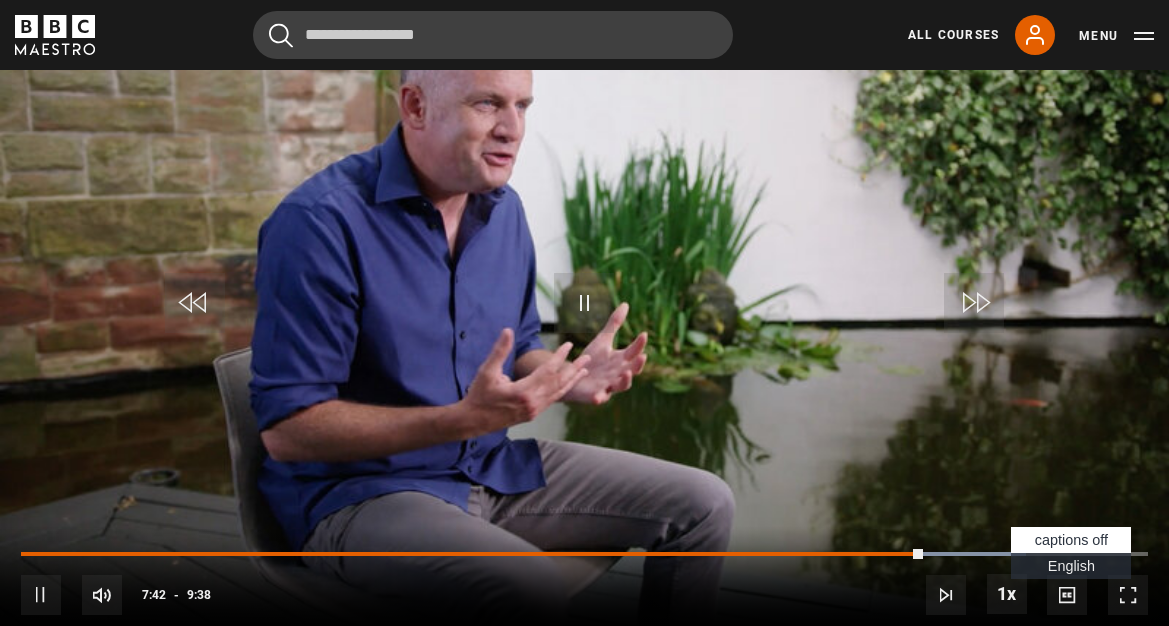 click on "captions off" at bounding box center [1071, 540] 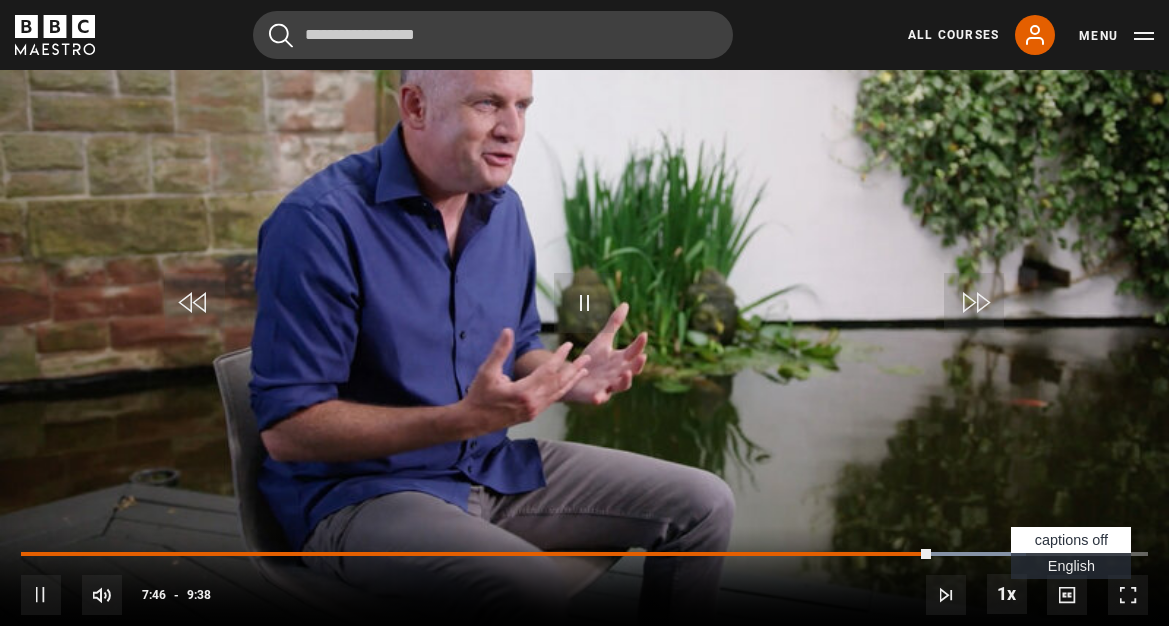 click at bounding box center [1067, 595] 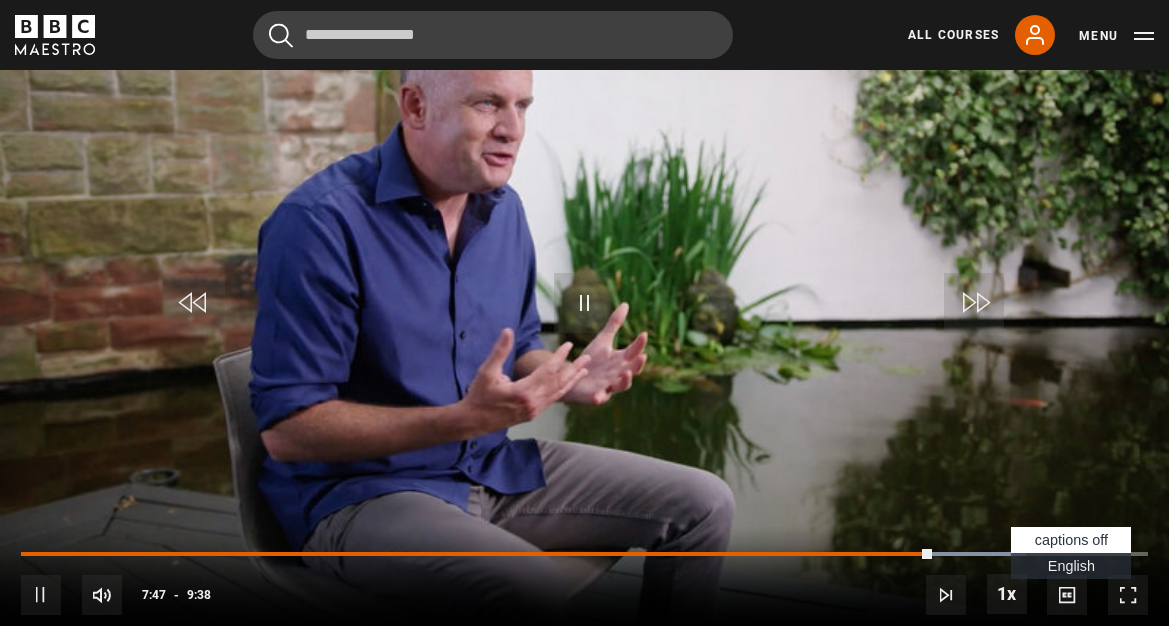 click at bounding box center (1067, 595) 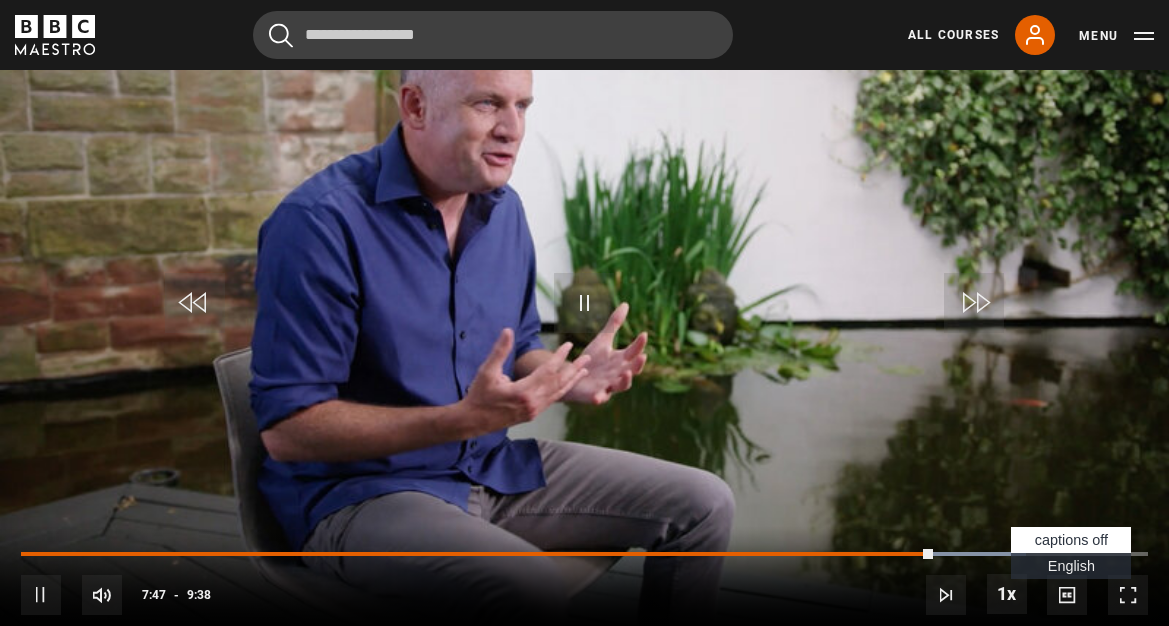 click at bounding box center (1067, 595) 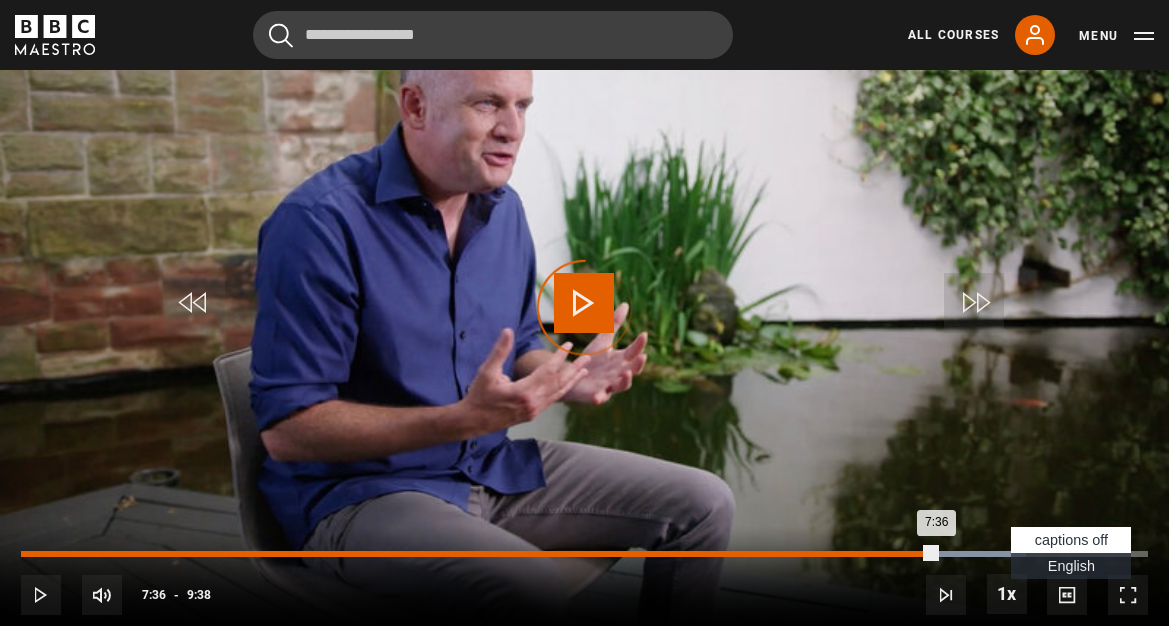 click on "7:36" at bounding box center (912, 554) 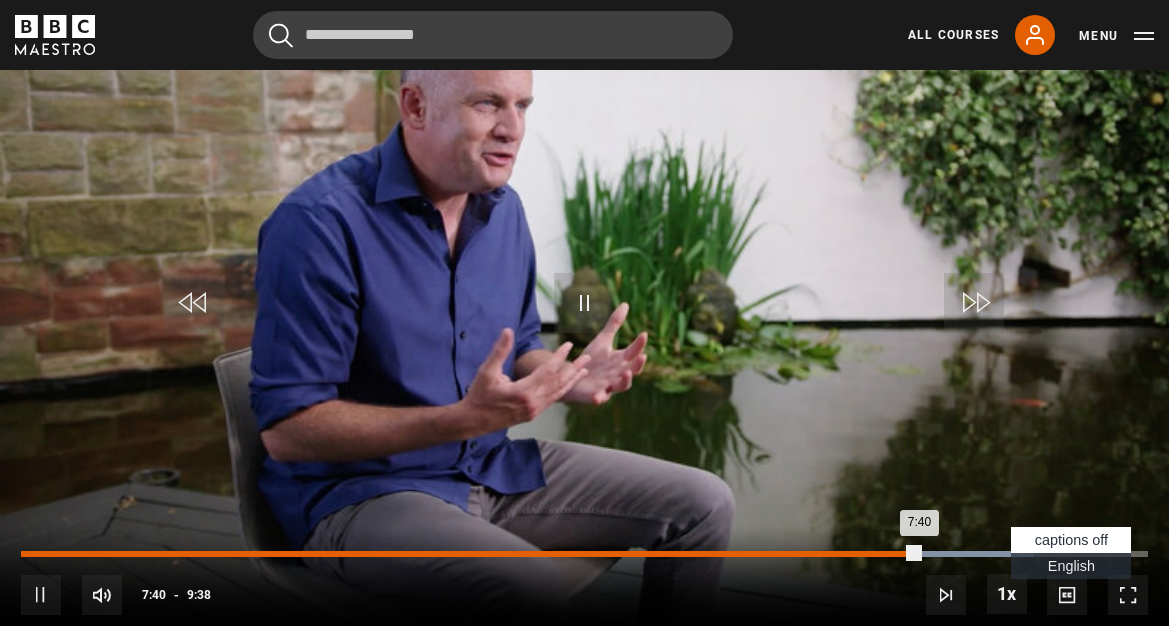 click on "7:40" at bounding box center [470, 554] 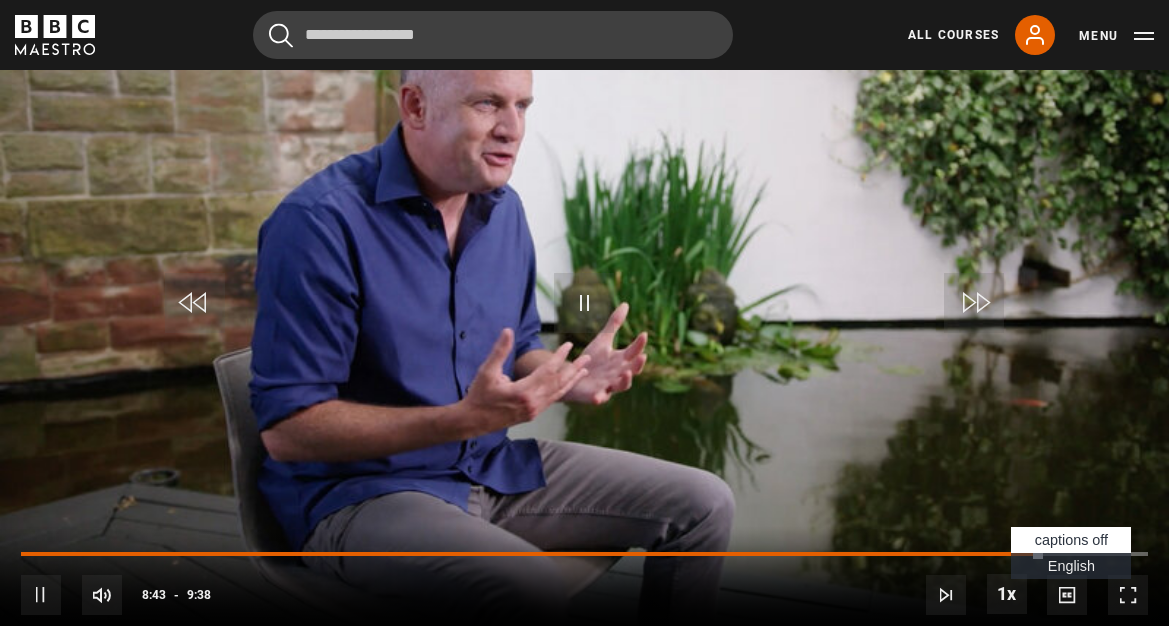 click on "English  Captions" at bounding box center [1071, 566] 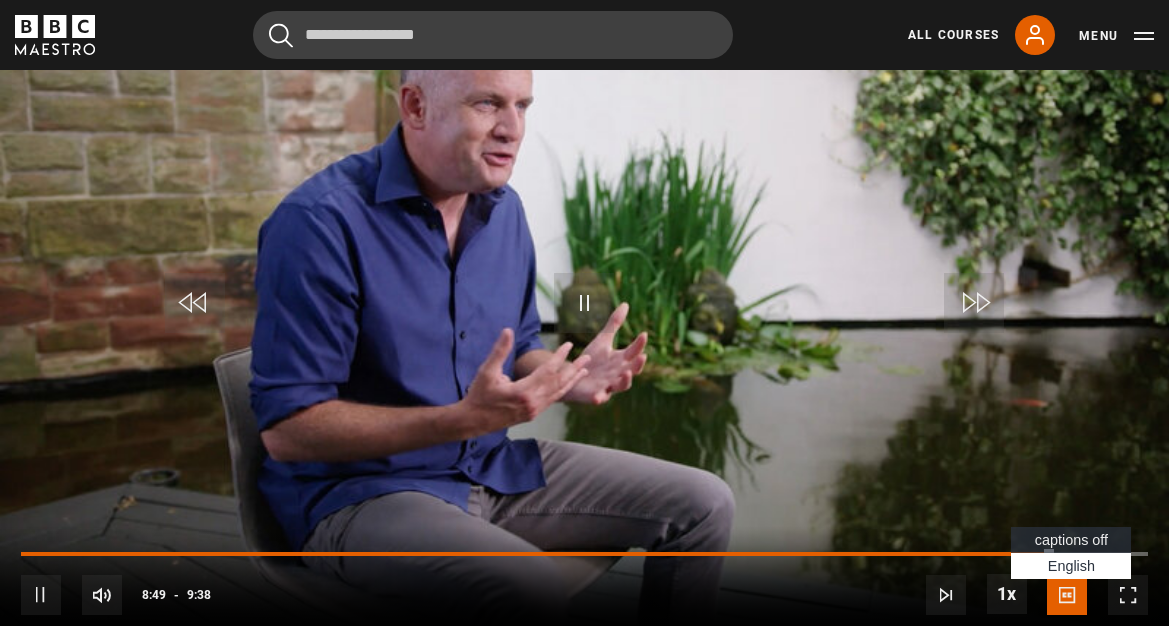 click at bounding box center (1067, 595) 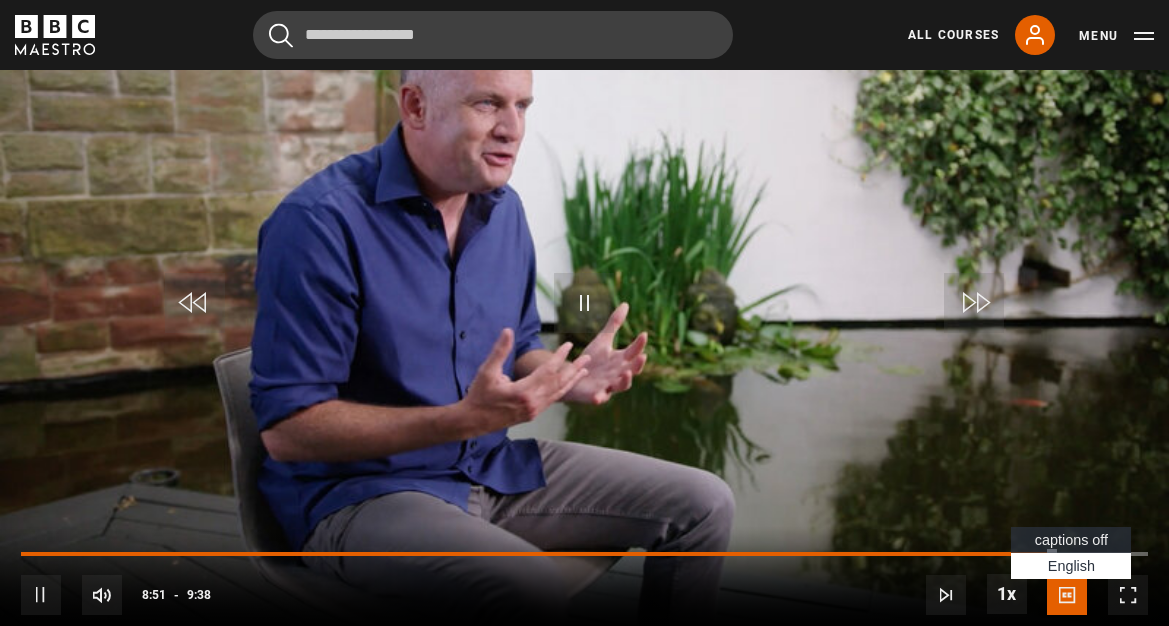 click on "captions off" at bounding box center [1071, 540] 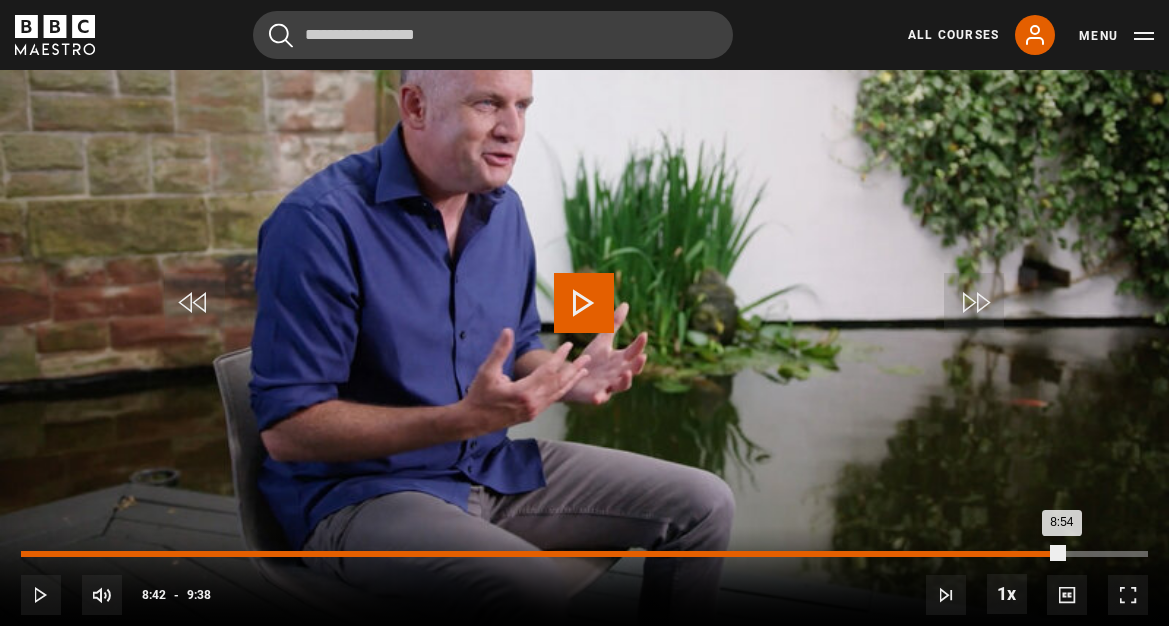 click on "Loaded :  89.89% 8:42 8:54" at bounding box center (584, 554) 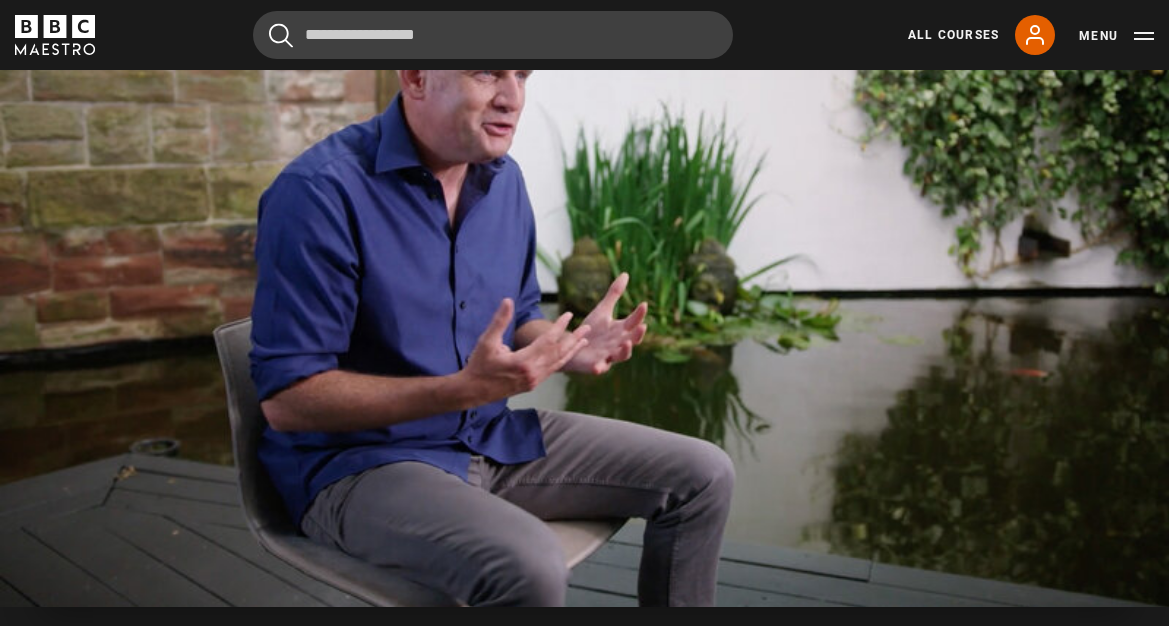 scroll, scrollTop: 939, scrollLeft: 0, axis: vertical 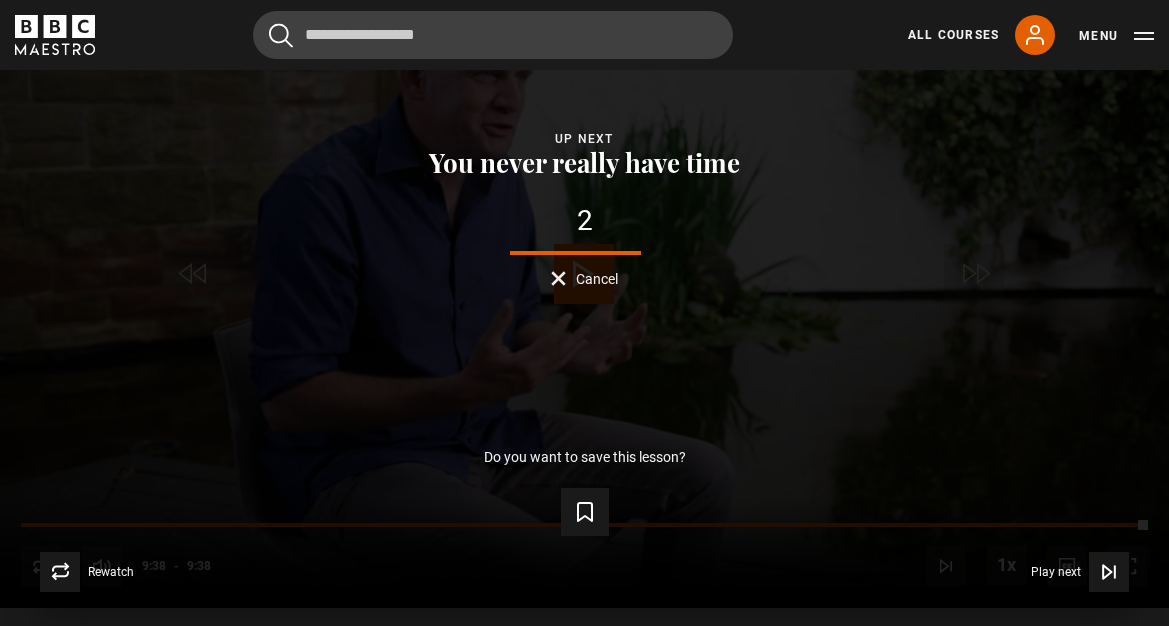 click on "Cancel" at bounding box center (597, 279) 